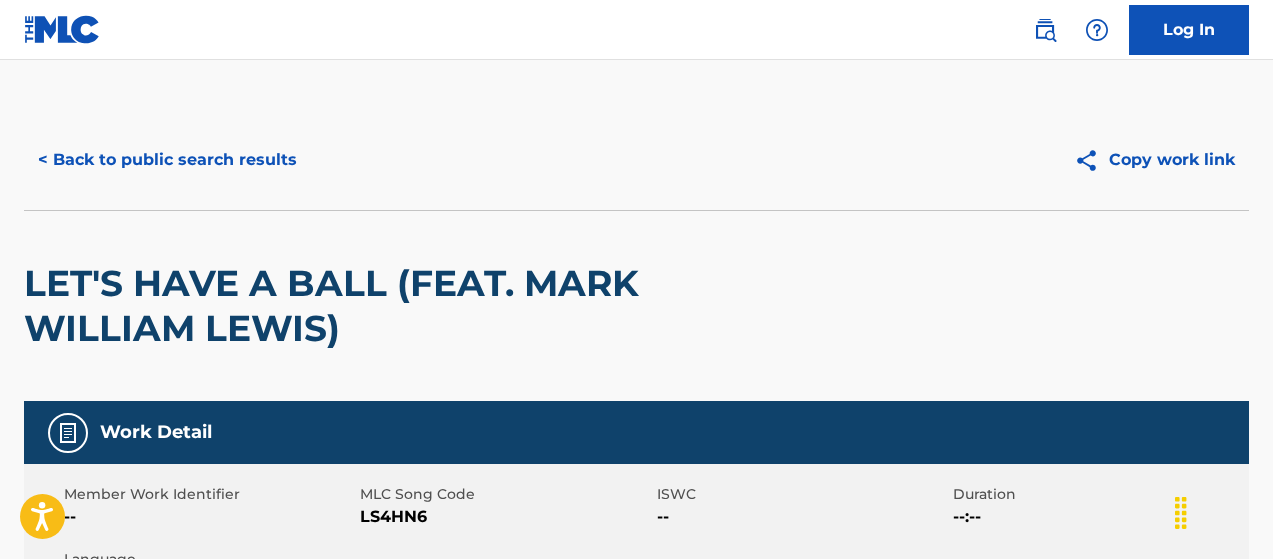 scroll, scrollTop: 256, scrollLeft: 0, axis: vertical 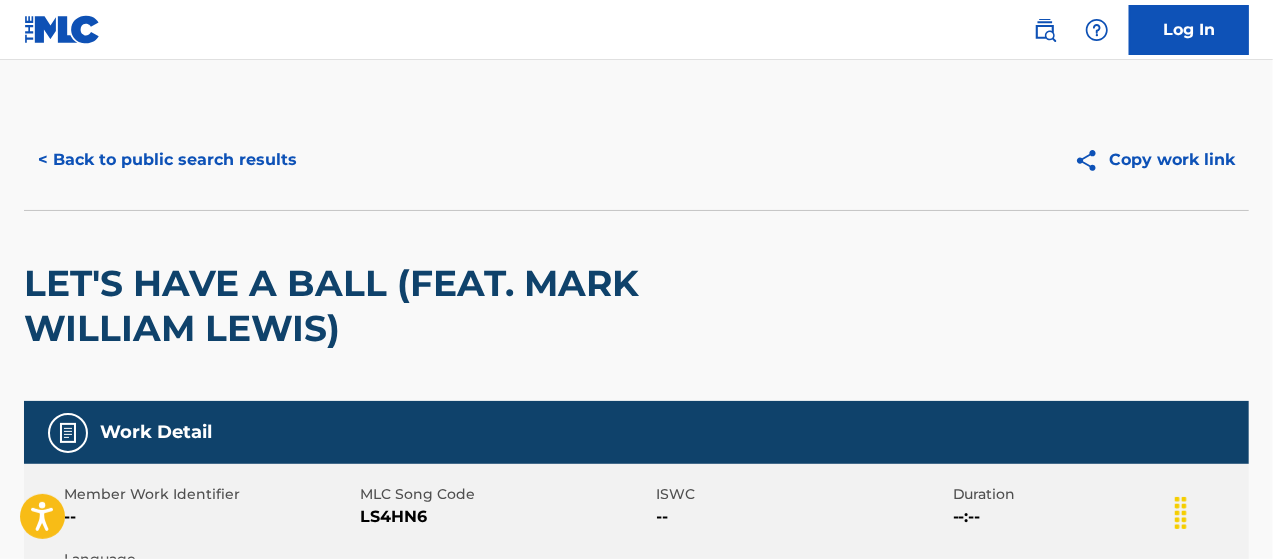 click on "< Back to public search results" at bounding box center [167, 160] 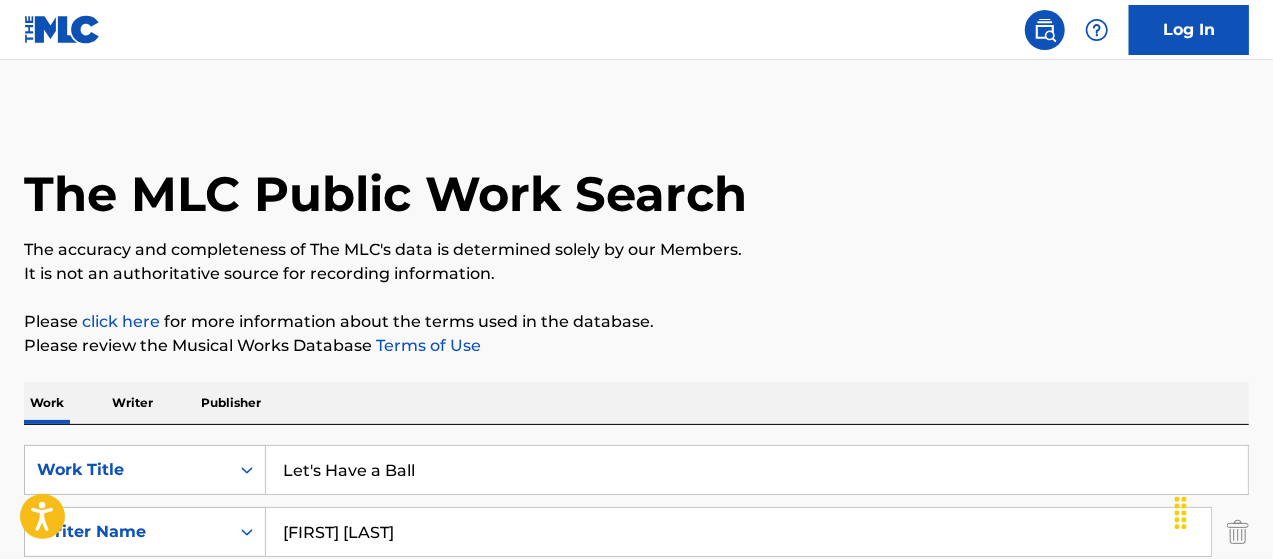 scroll, scrollTop: 373, scrollLeft: 0, axis: vertical 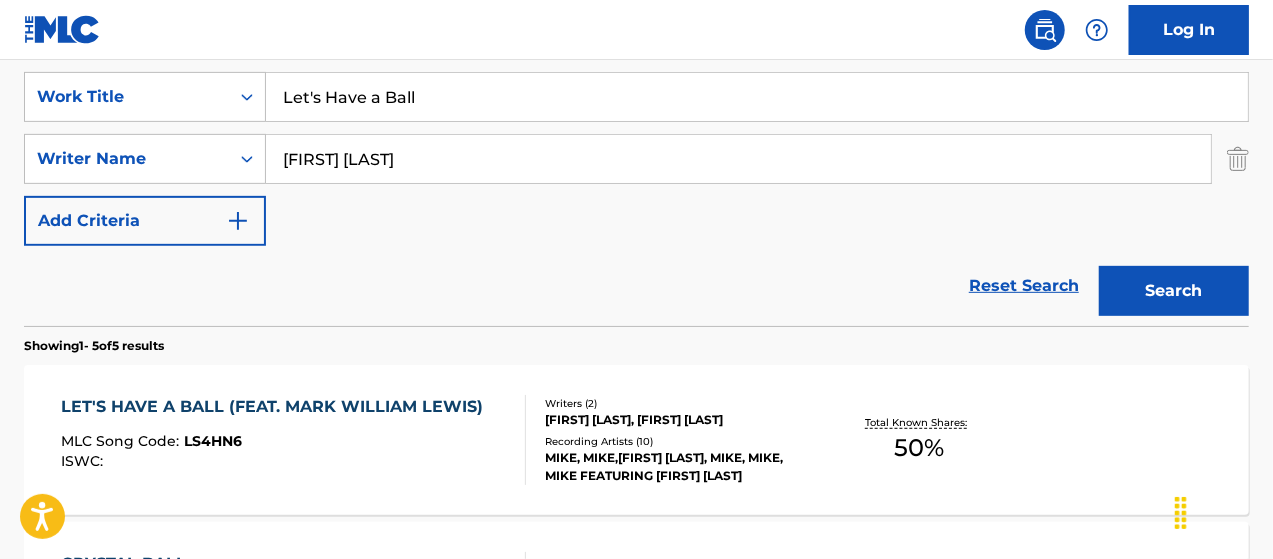 drag, startPoint x: 383, startPoint y: 110, endPoint x: 19, endPoint y: 10, distance: 377.48642 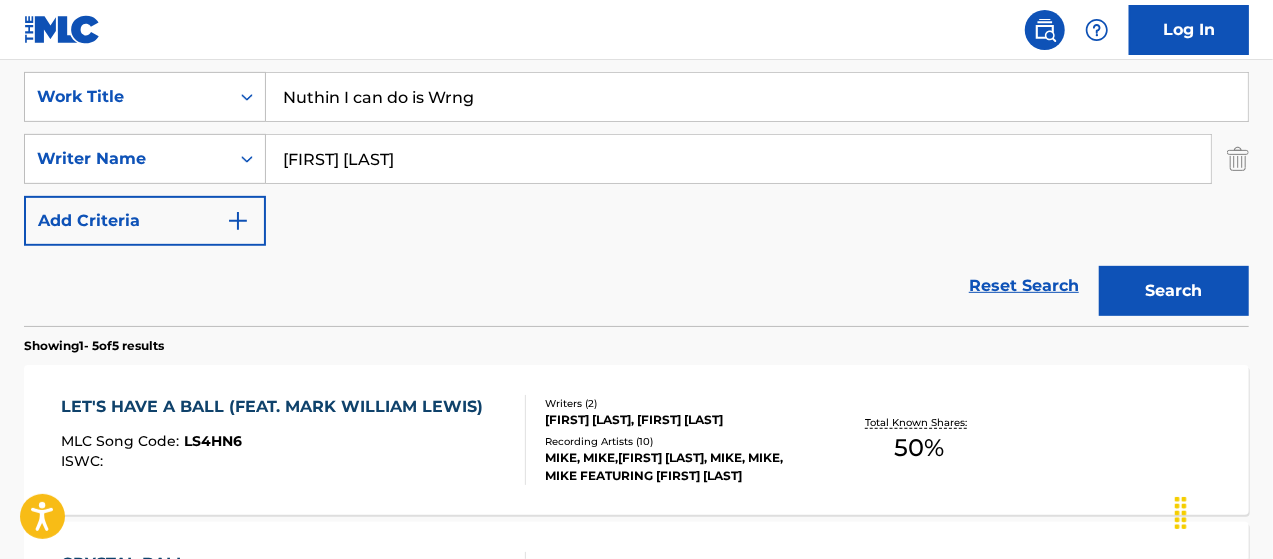 type on "Nuthin I can do is Wrng" 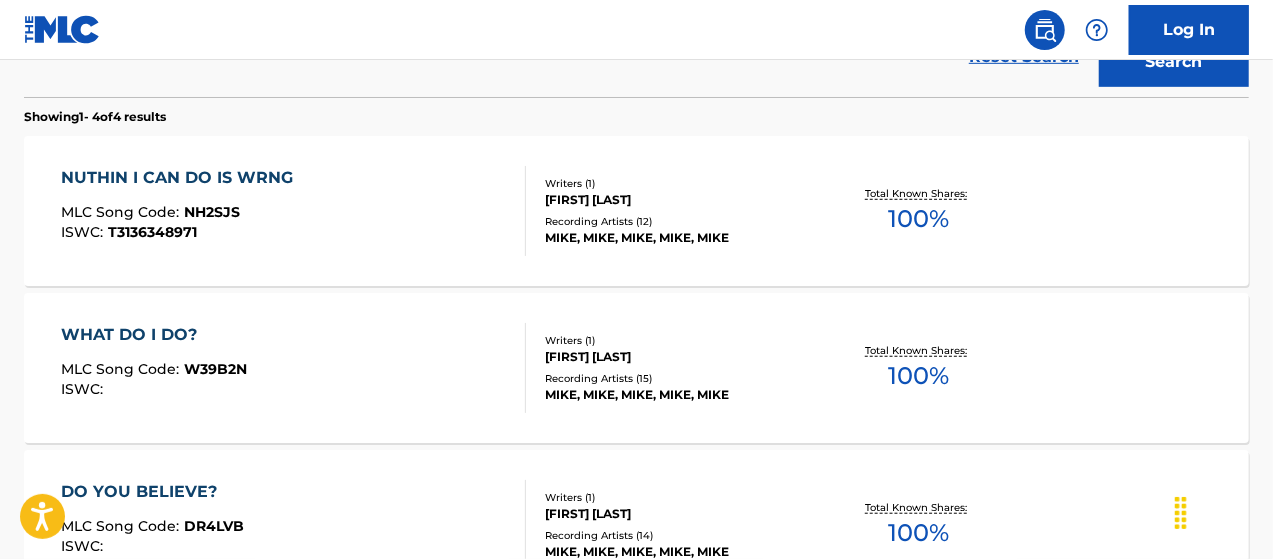 scroll, scrollTop: 606, scrollLeft: 0, axis: vertical 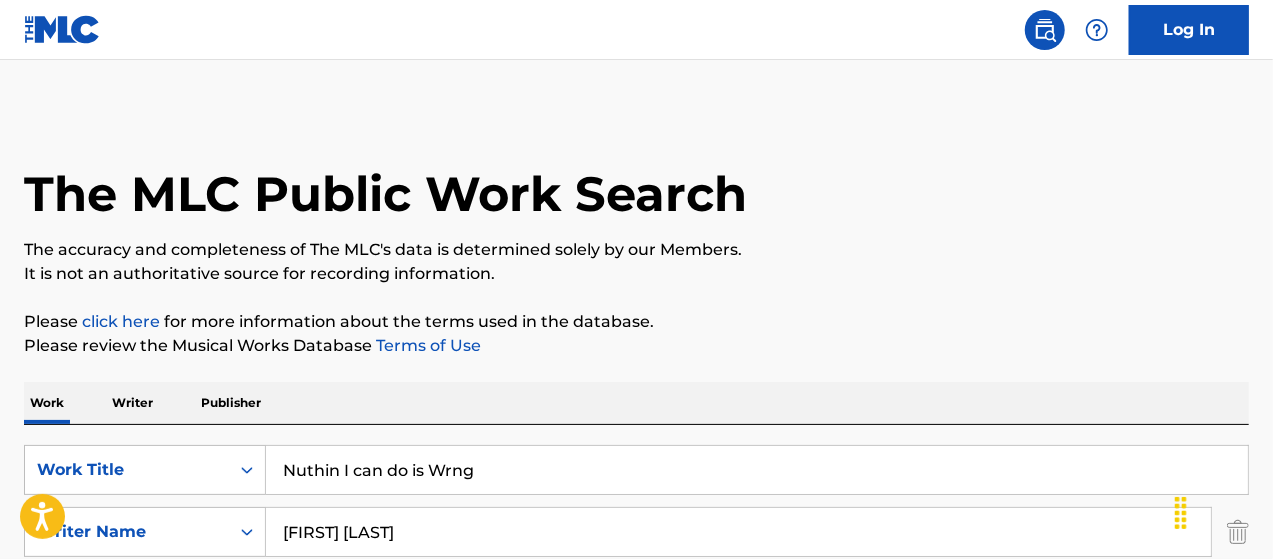 drag, startPoint x: 151, startPoint y: 435, endPoint x: 0, endPoint y: 415, distance: 152.31874 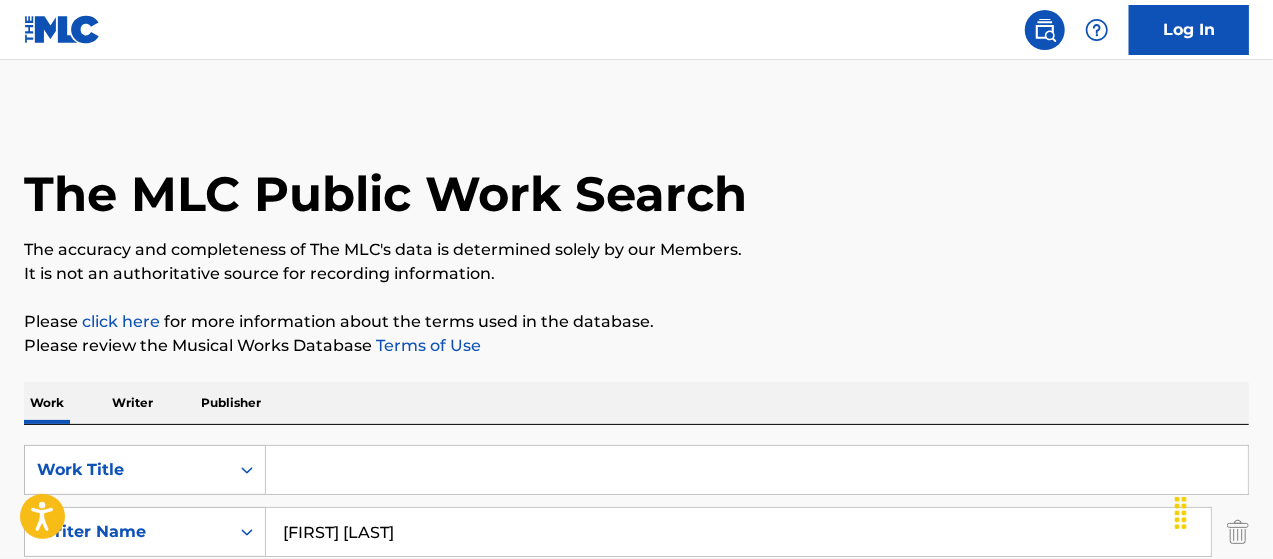paste on "As 4 Me" 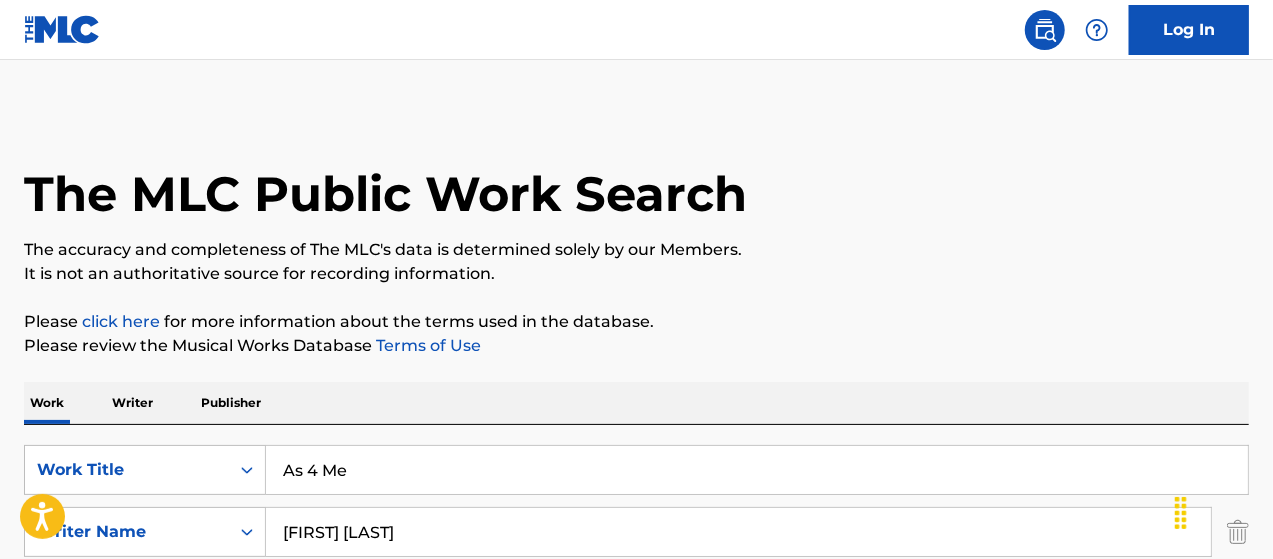 type on "As 4 Me" 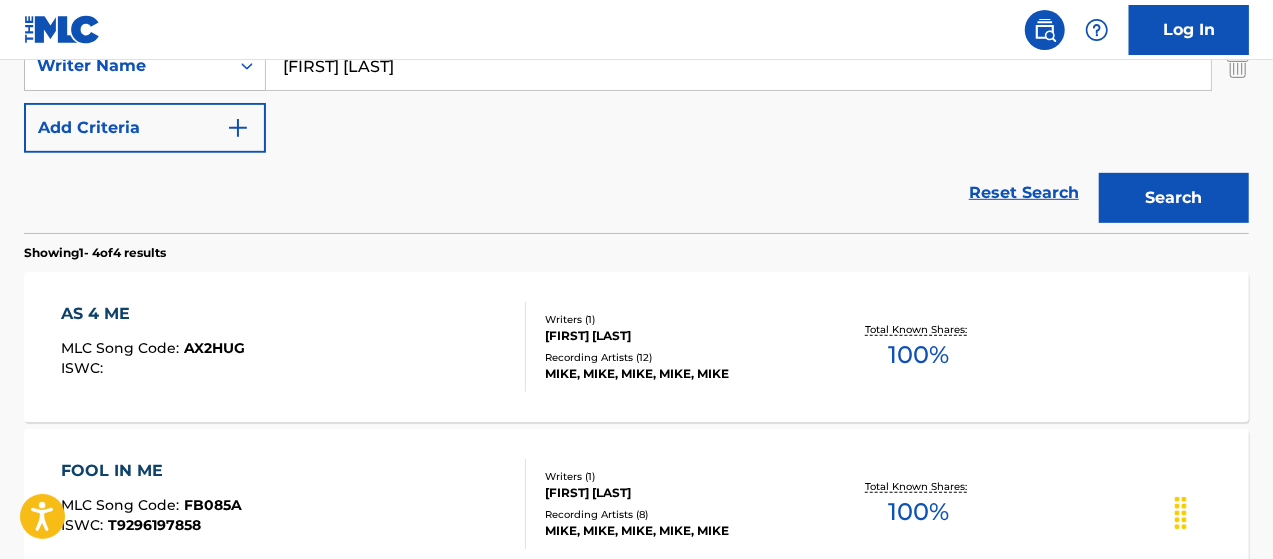 scroll, scrollTop: 466, scrollLeft: 0, axis: vertical 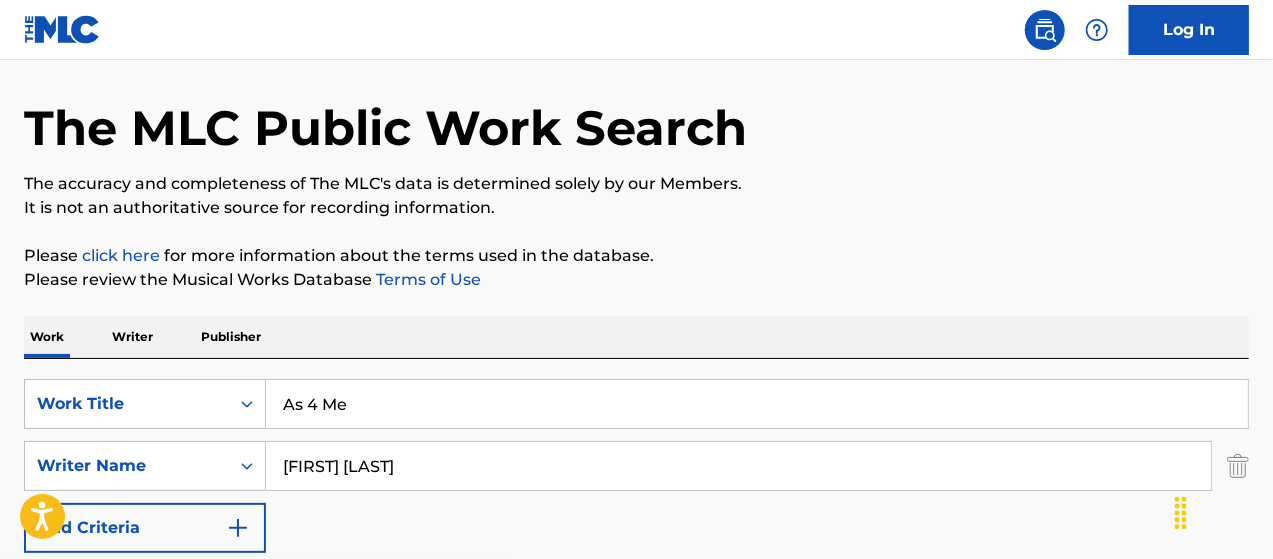 drag, startPoint x: 375, startPoint y: 399, endPoint x: 197, endPoint y: 259, distance: 226.45972 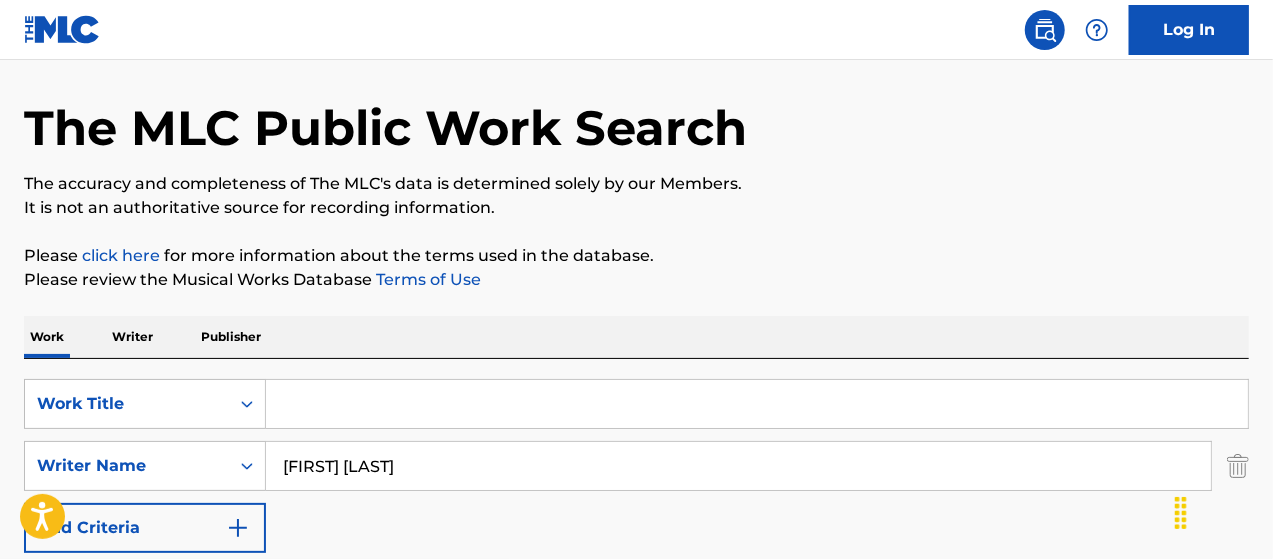 paste on "Eczema" 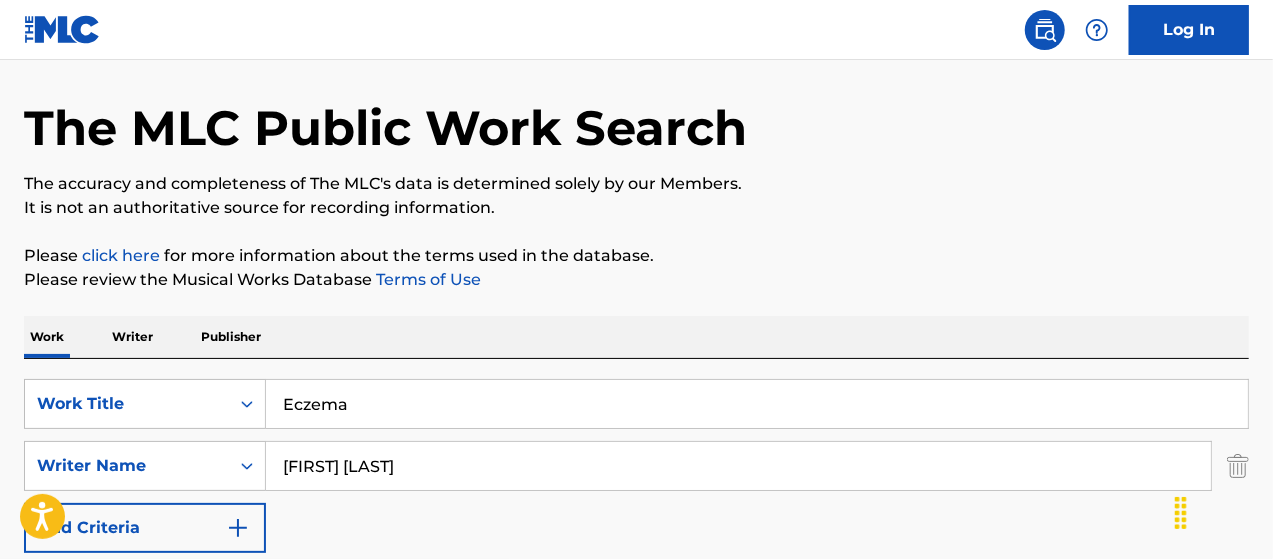 type on "Eczema" 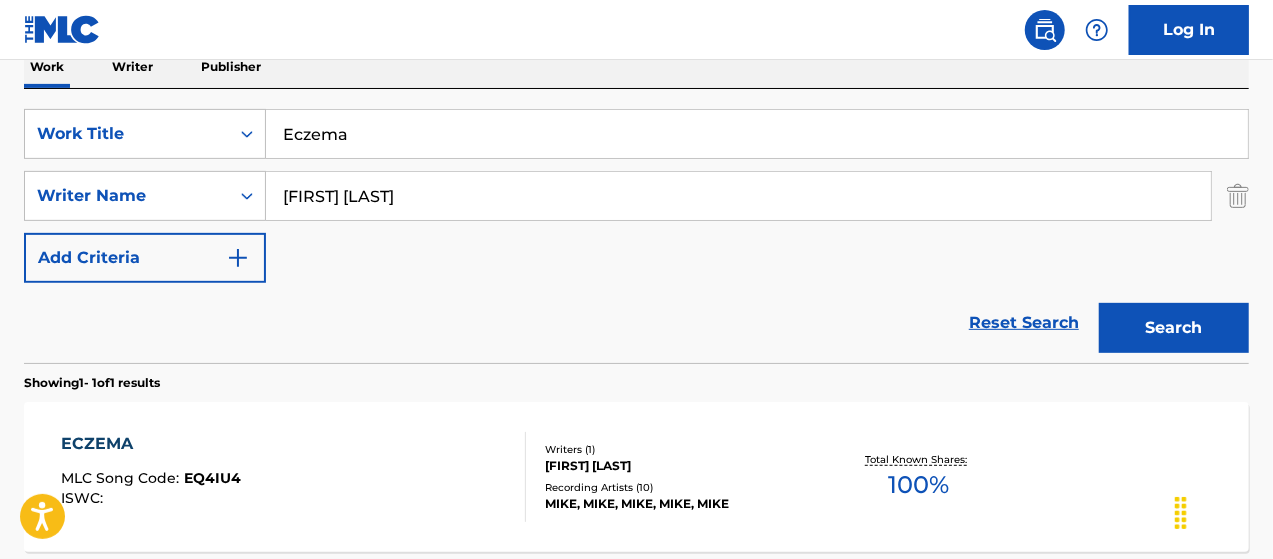 scroll, scrollTop: 500, scrollLeft: 0, axis: vertical 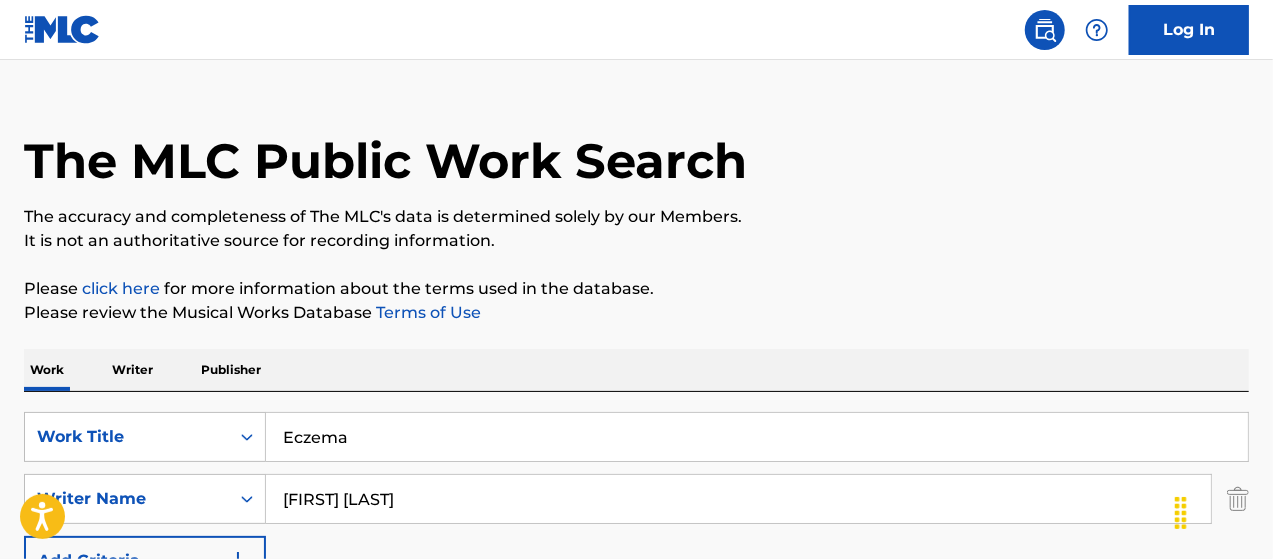 drag, startPoint x: 379, startPoint y: 429, endPoint x: 270, endPoint y: 363, distance: 127.424484 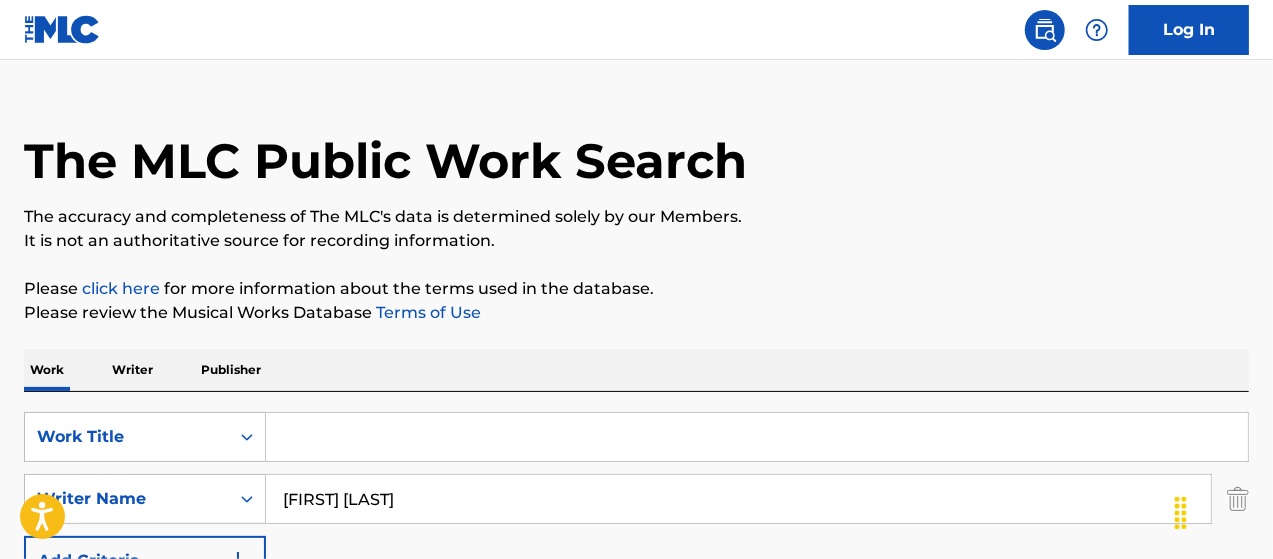 paste on "Light (if u can’t see) w/ Jadasea" 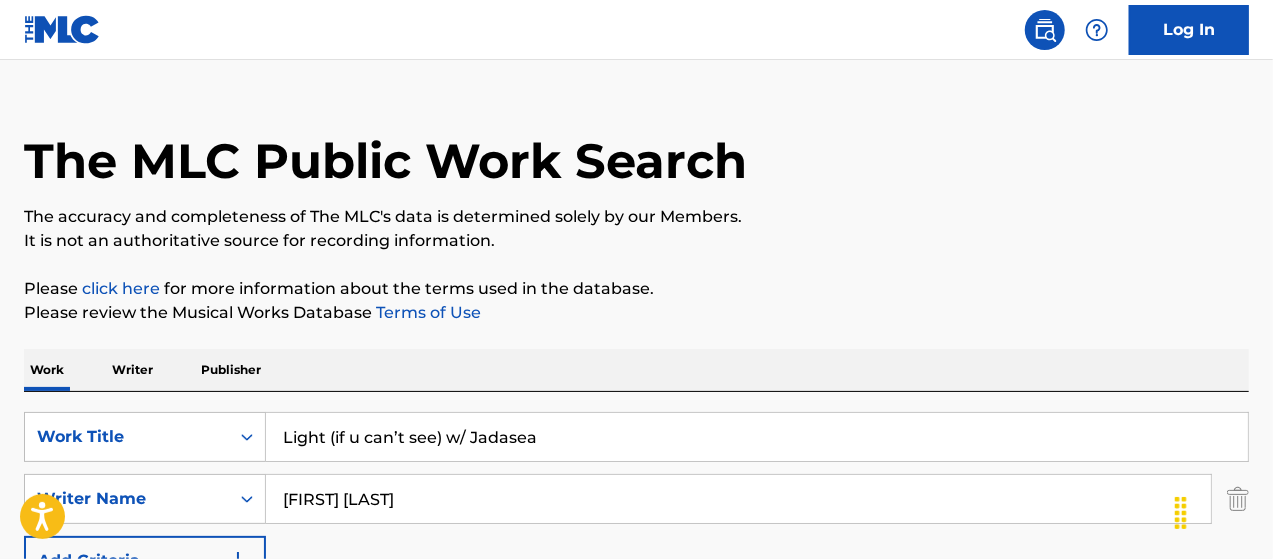 type on "Light (if u can’t see) w/ Jadasea" 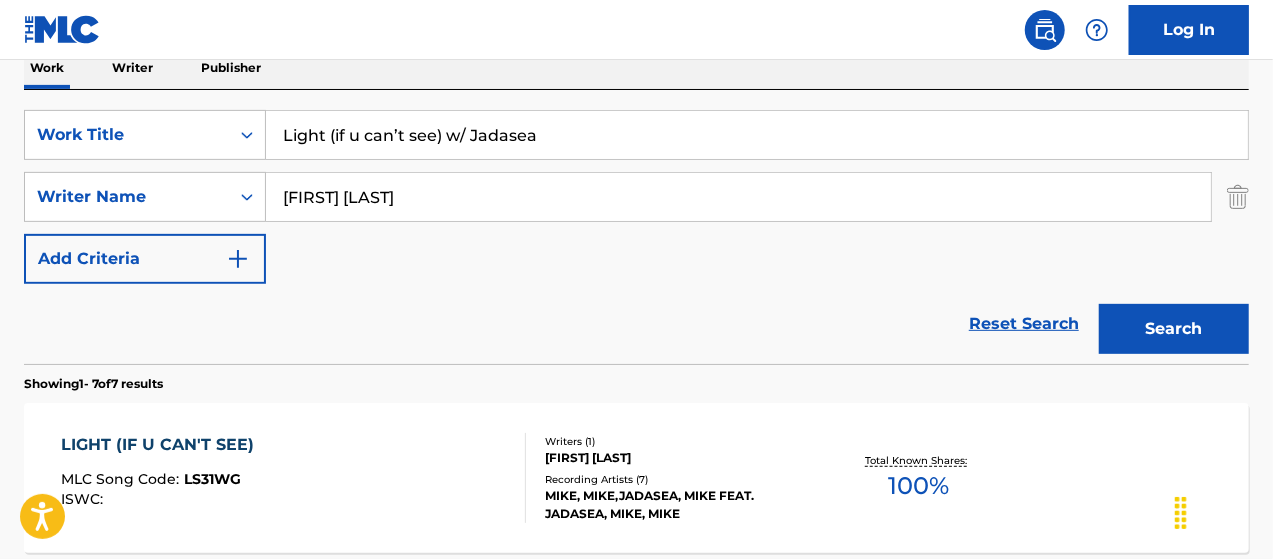 scroll, scrollTop: 466, scrollLeft: 0, axis: vertical 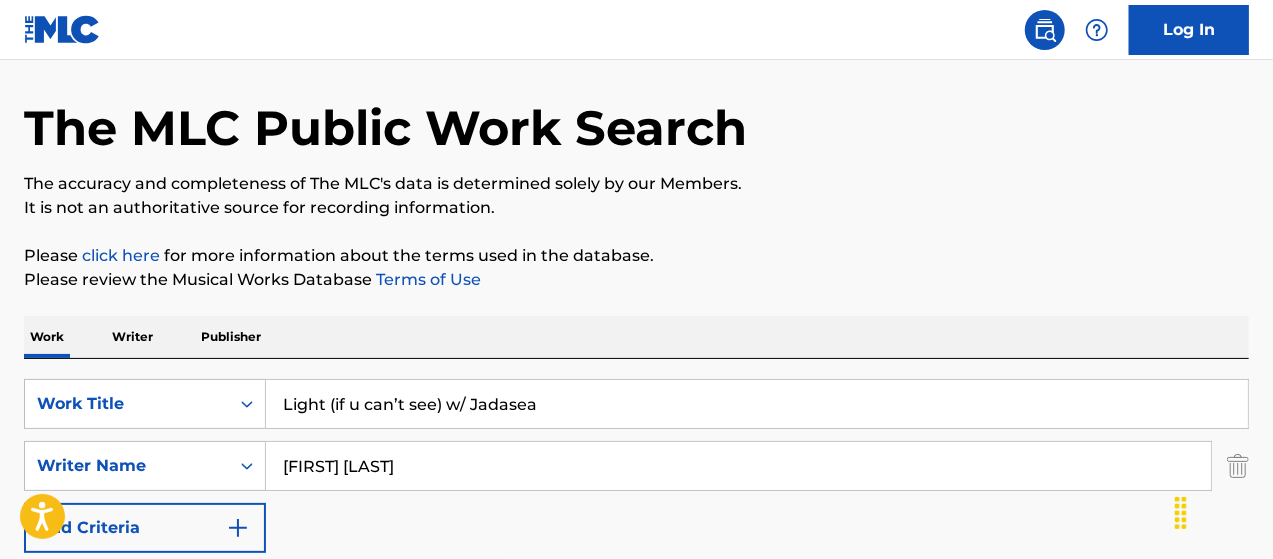 drag, startPoint x: 188, startPoint y: 360, endPoint x: 310, endPoint y: 120, distance: 269.22852 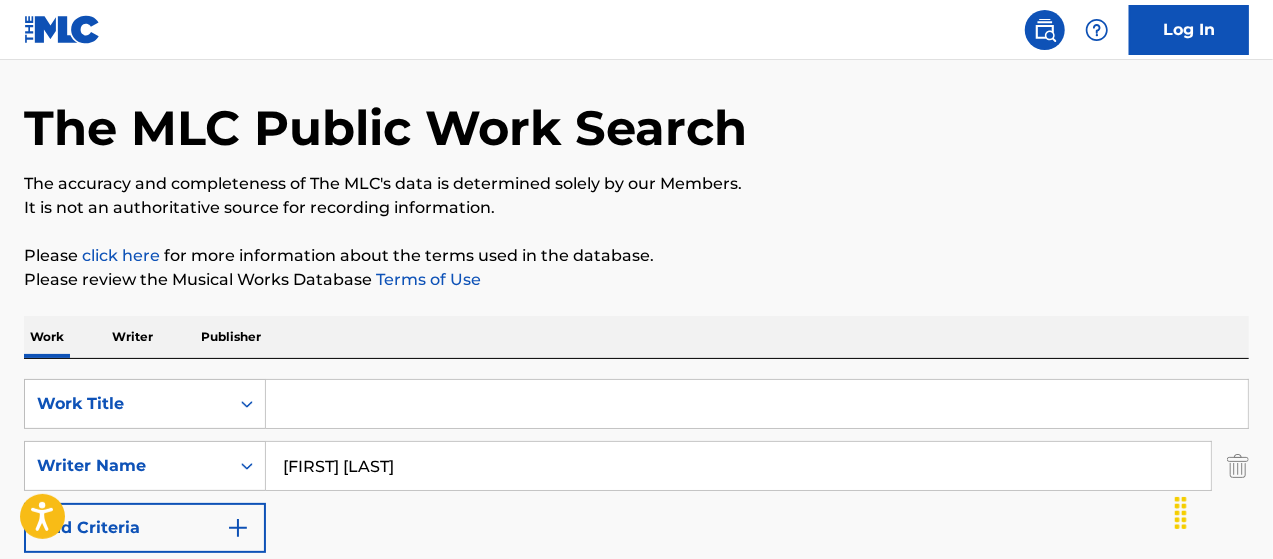paste on "No Curse Lifted (rivers of love)" 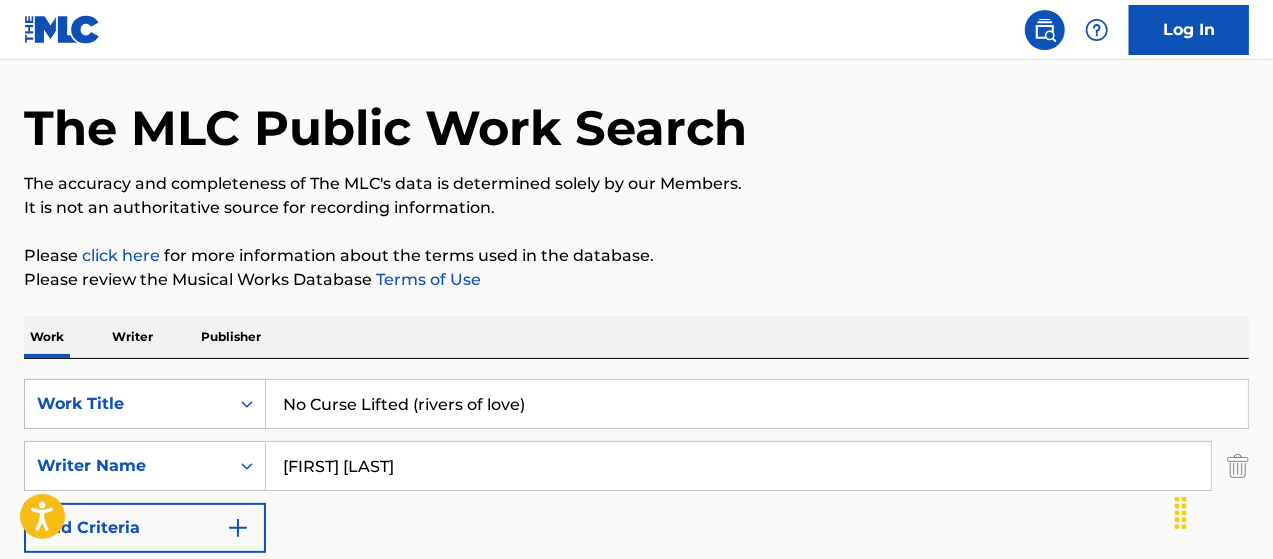 click on "Search" at bounding box center (1174, 598) 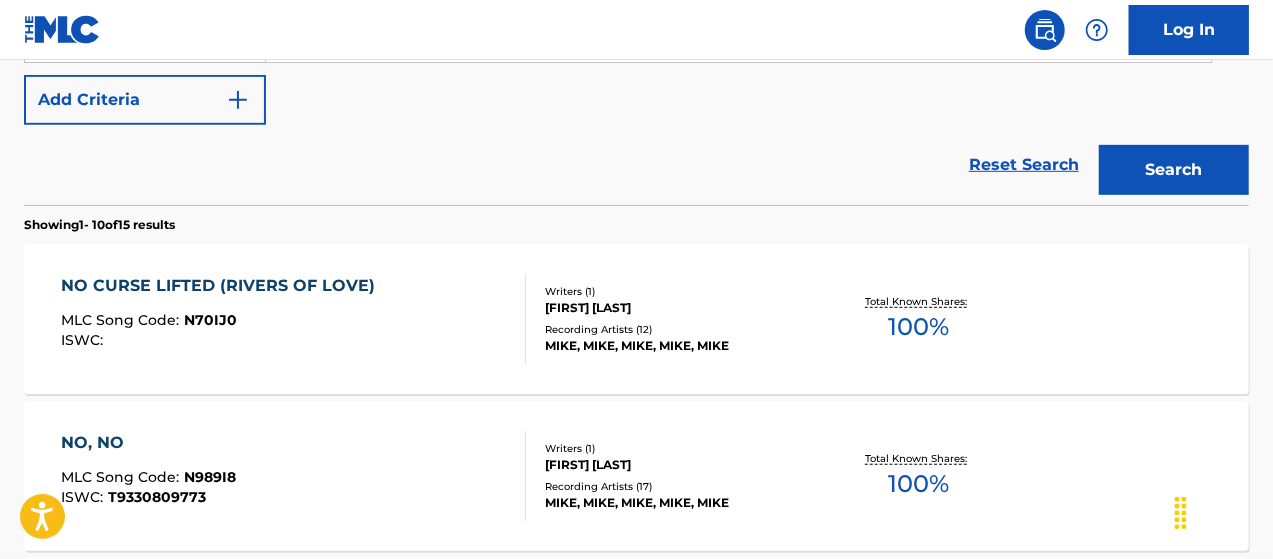 scroll, scrollTop: 500, scrollLeft: 0, axis: vertical 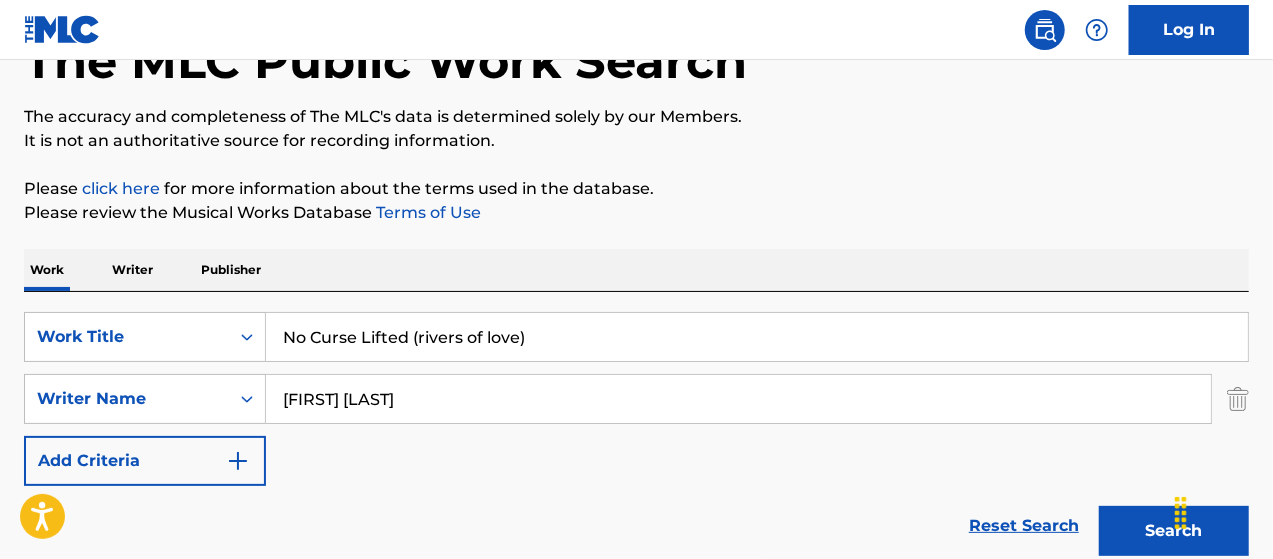drag, startPoint x: 580, startPoint y: 341, endPoint x: 93, endPoint y: 307, distance: 488.18542 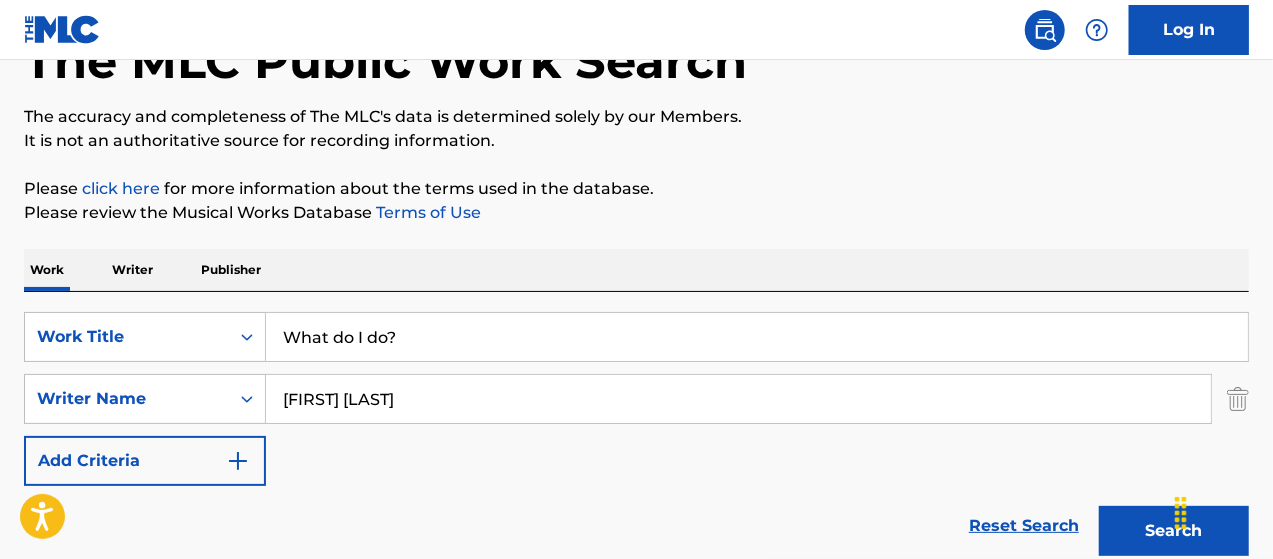 type on "What do I do?" 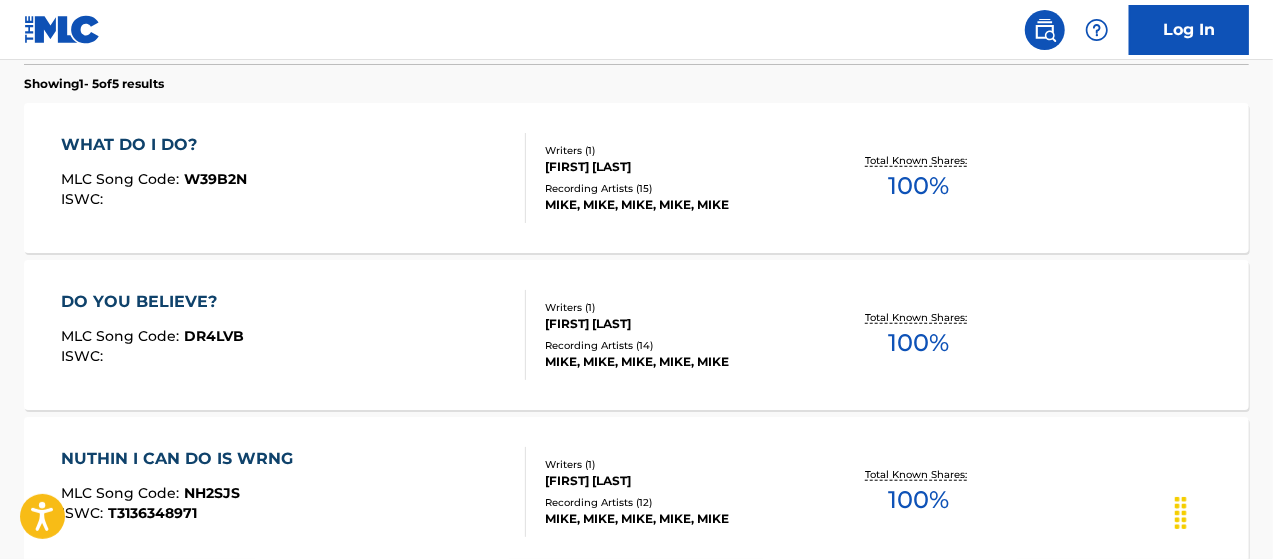 scroll, scrollTop: 633, scrollLeft: 0, axis: vertical 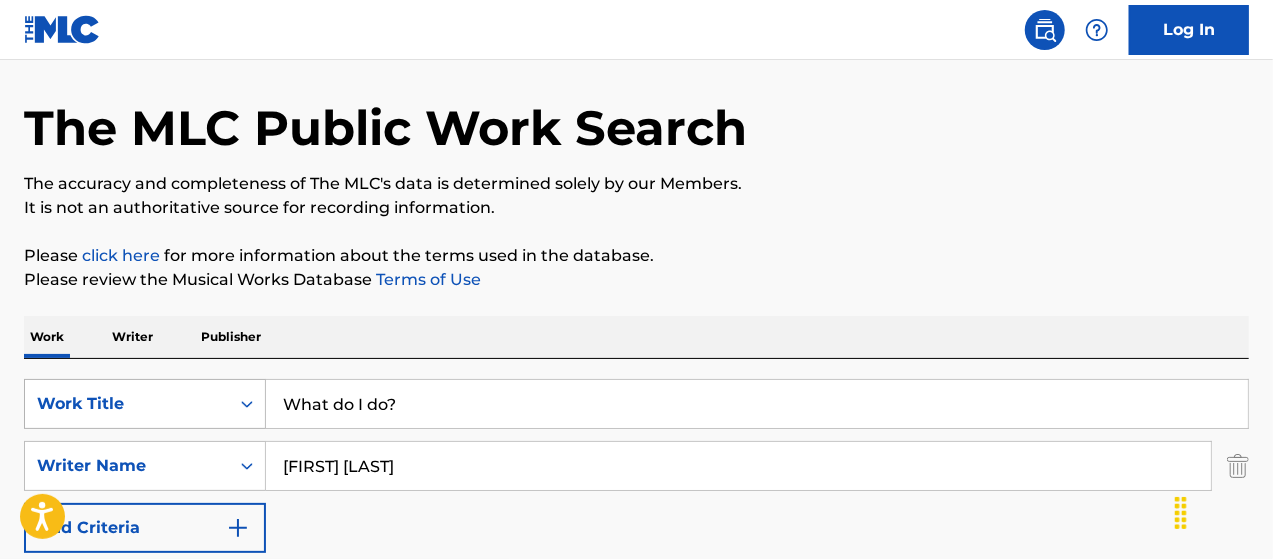 drag, startPoint x: 191, startPoint y: 425, endPoint x: 182, endPoint y: 418, distance: 11.401754 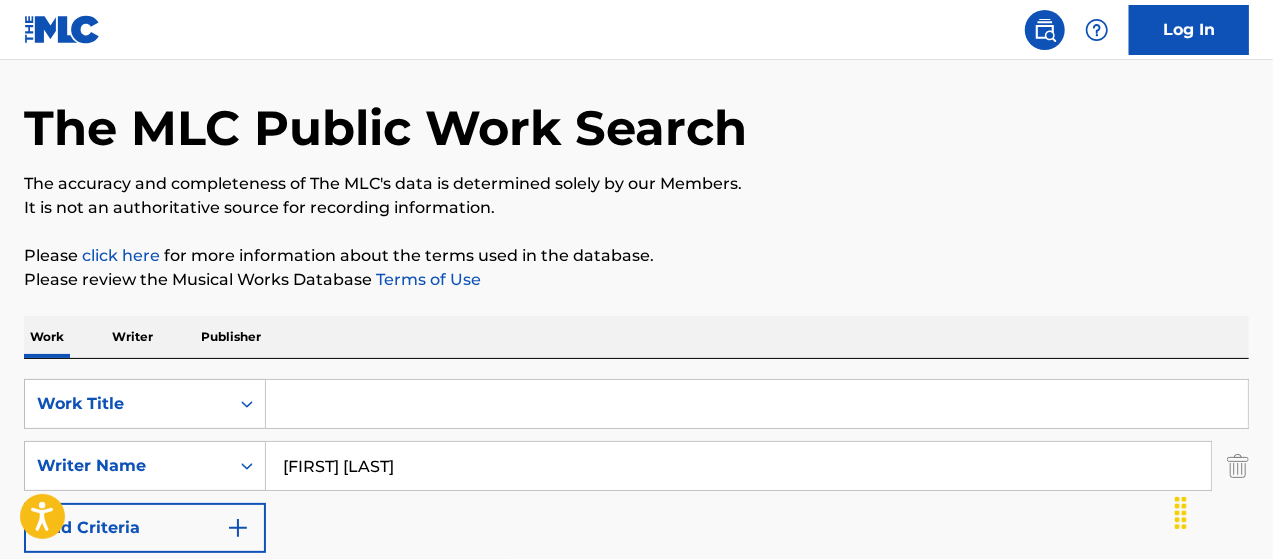 paste on "Ipari Park w/ Klein" 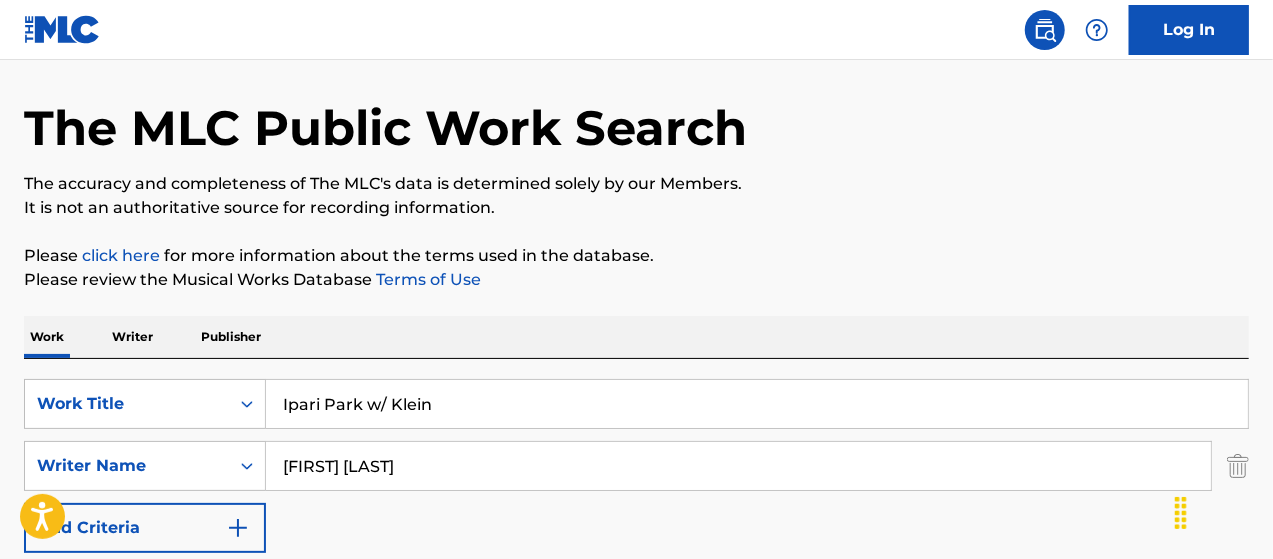 type on "Ipari Park w/ Klein" 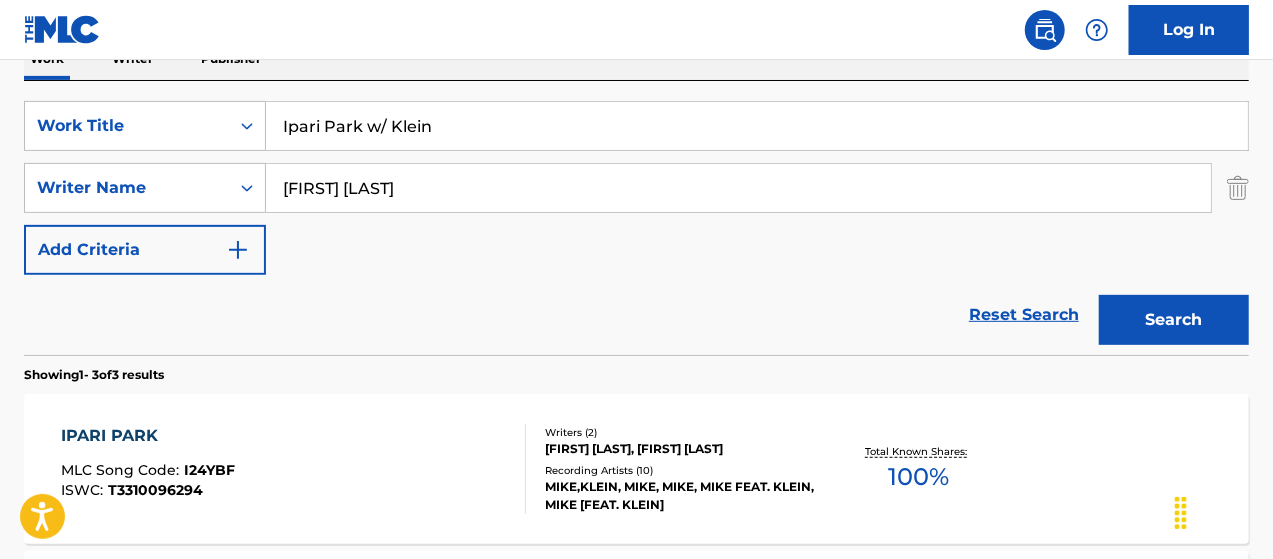 scroll, scrollTop: 466, scrollLeft: 0, axis: vertical 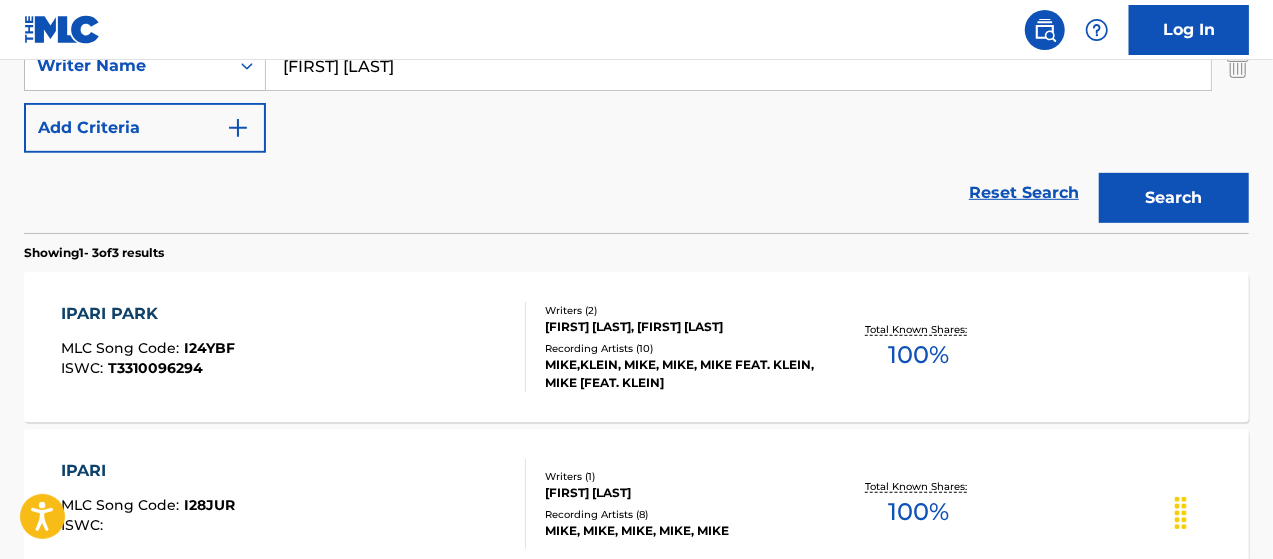 click on "[FIRST] [LAST], [FIRST] [LAST]" at bounding box center (681, 327) 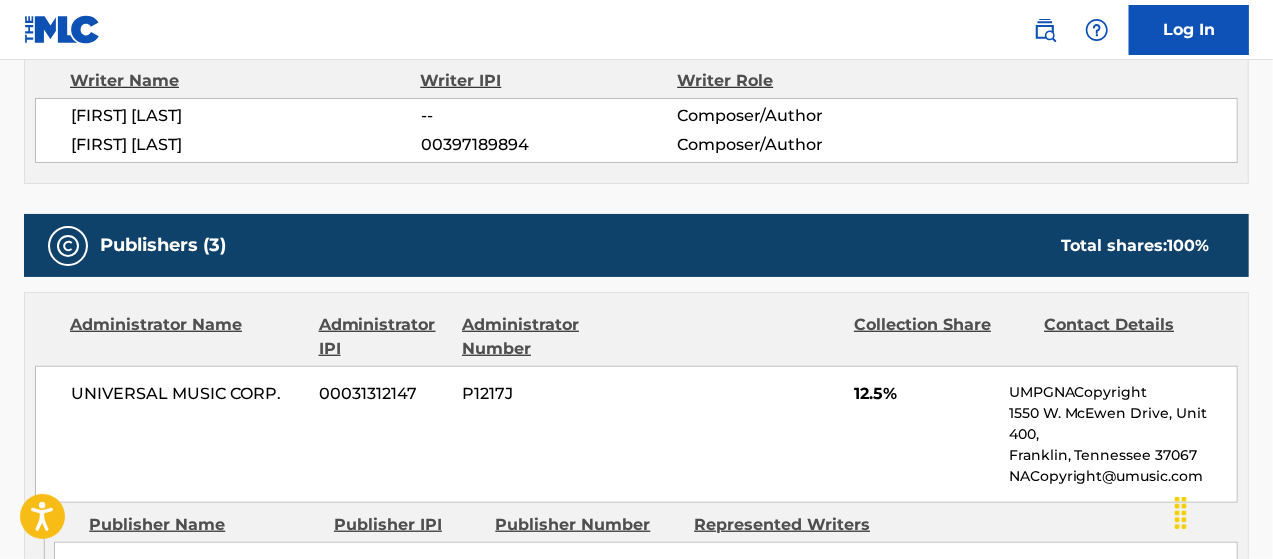 scroll, scrollTop: 733, scrollLeft: 0, axis: vertical 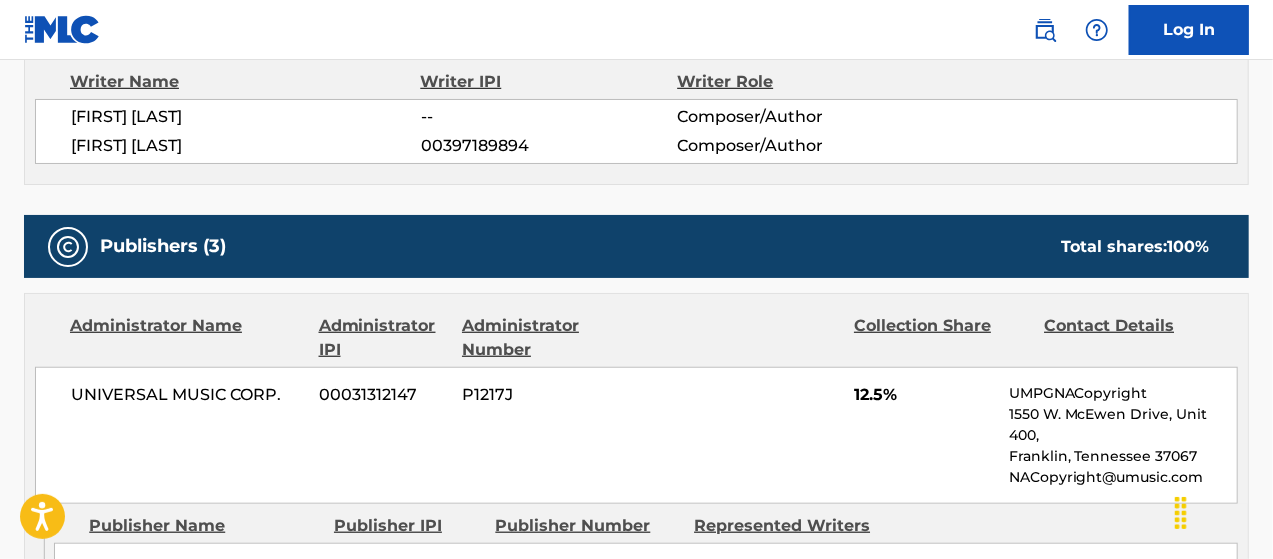 drag, startPoint x: 74, startPoint y: 113, endPoint x: 375, endPoint y: 101, distance: 301.2391 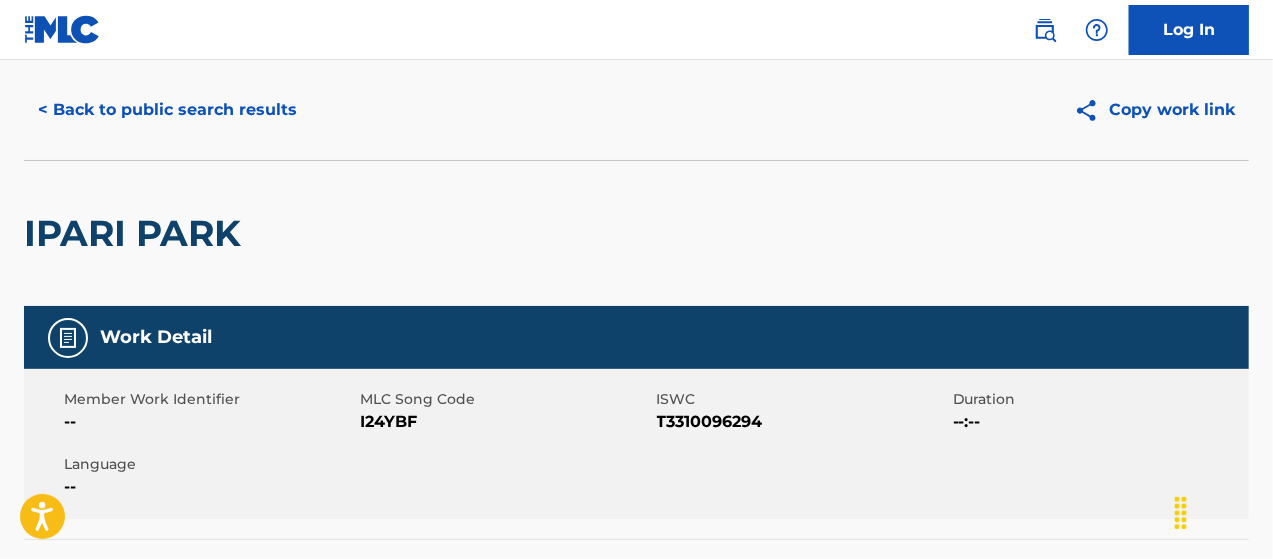 scroll, scrollTop: 0, scrollLeft: 0, axis: both 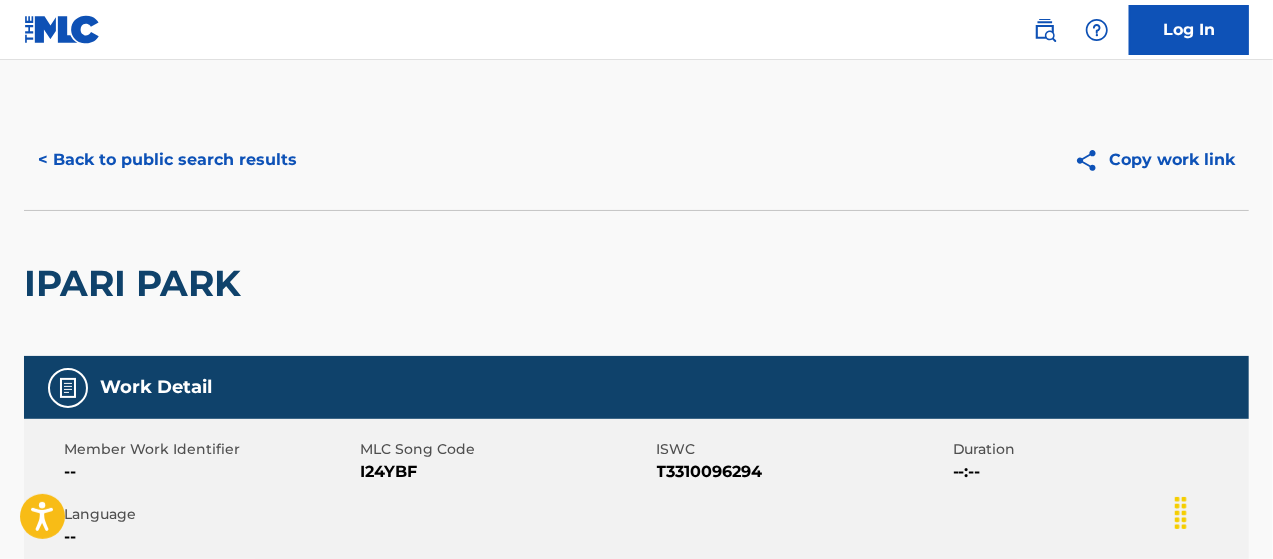 click on "< Back to public search results" at bounding box center (167, 160) 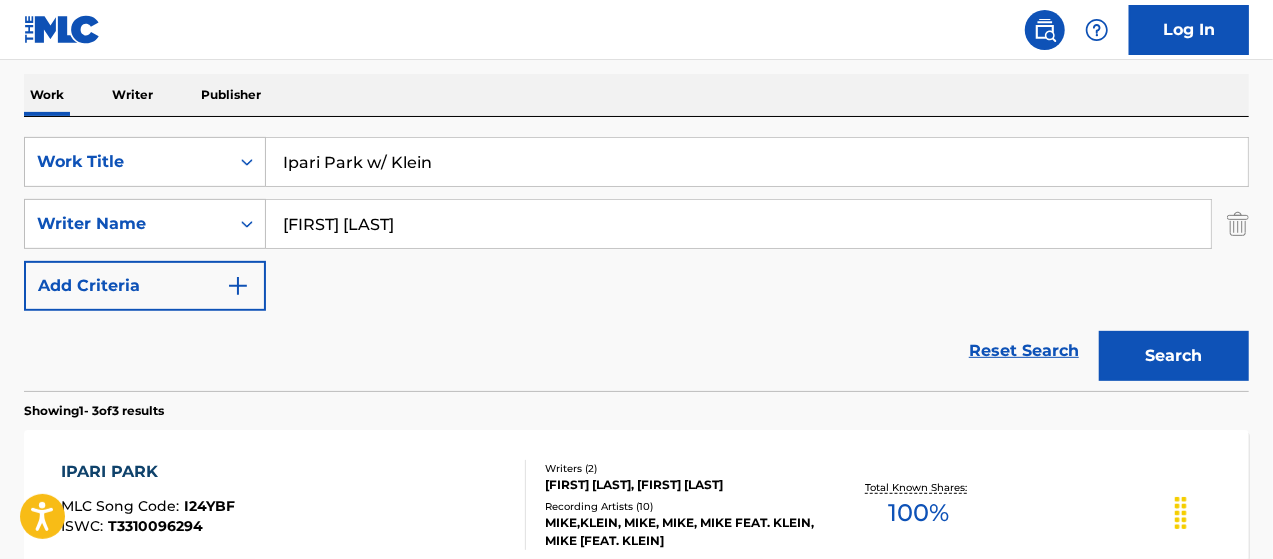 scroll, scrollTop: 147, scrollLeft: 0, axis: vertical 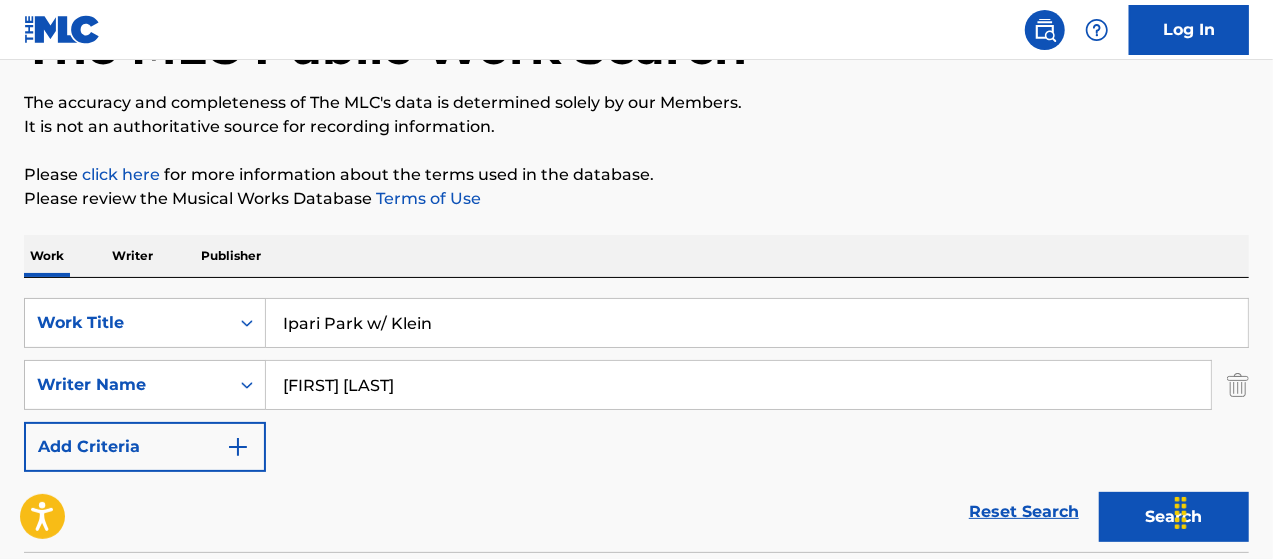 drag, startPoint x: 314, startPoint y: 305, endPoint x: 113, endPoint y: 273, distance: 203.53133 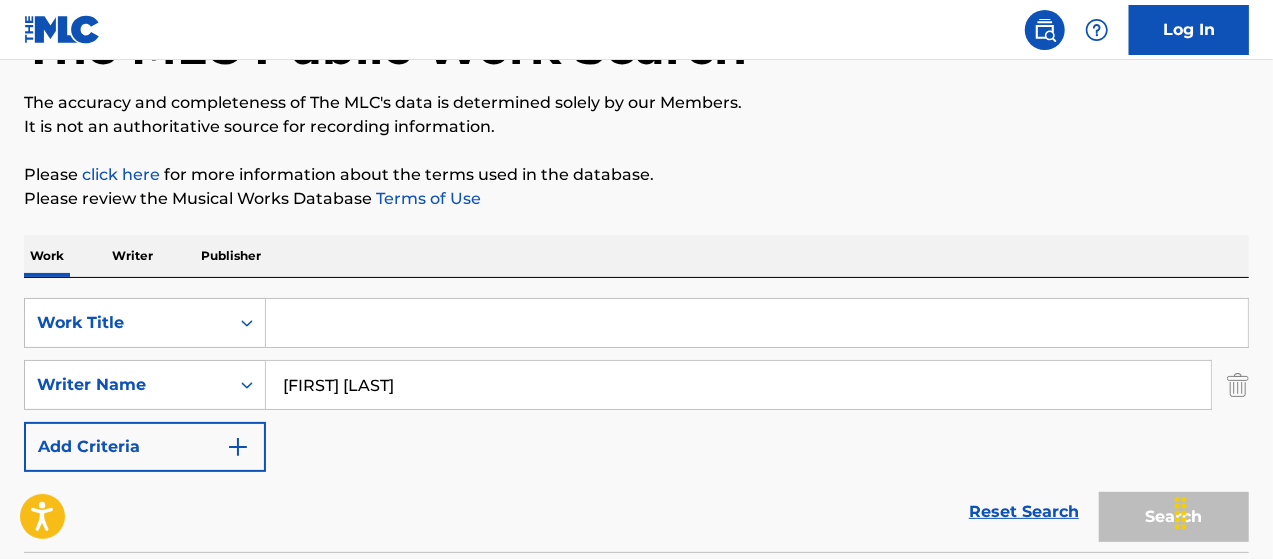 paste on "Swoosh 23" 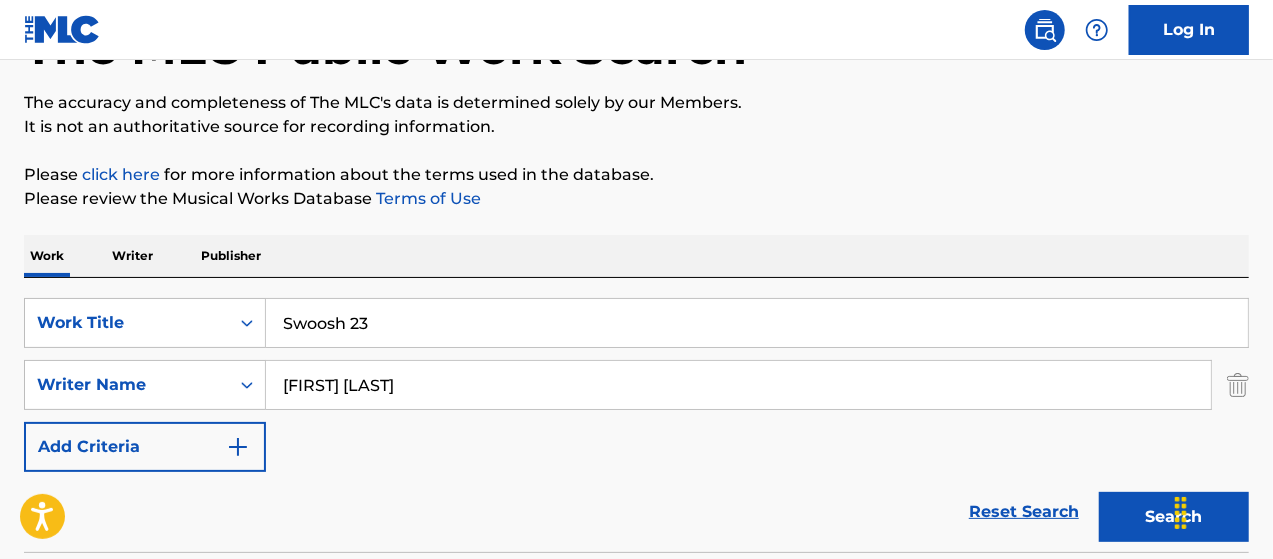 type on "Swoosh 23" 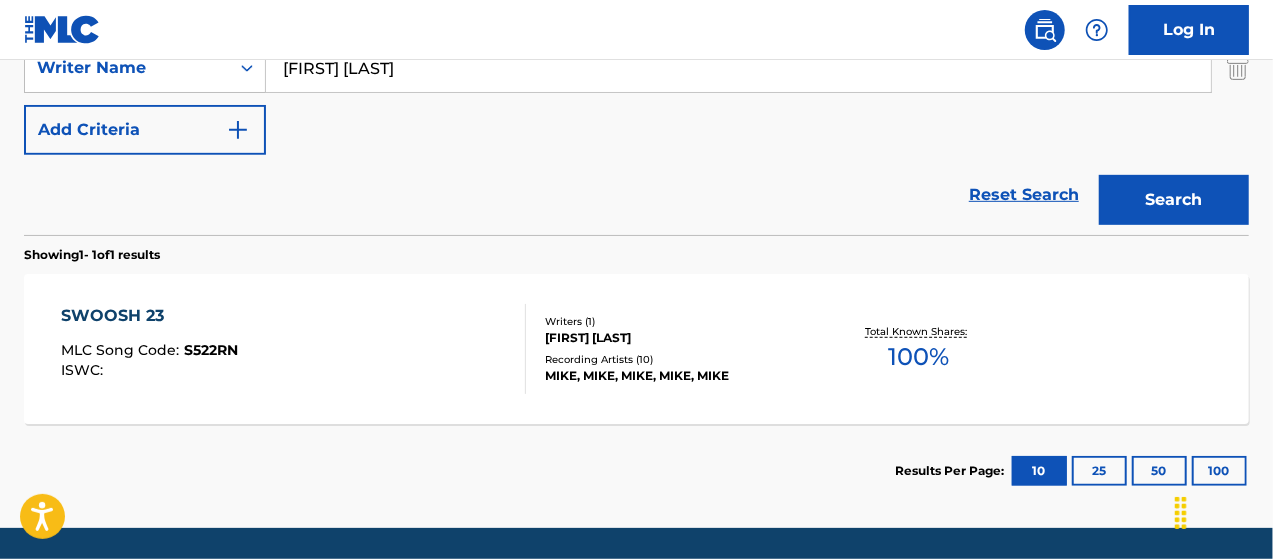 scroll, scrollTop: 528, scrollLeft: 0, axis: vertical 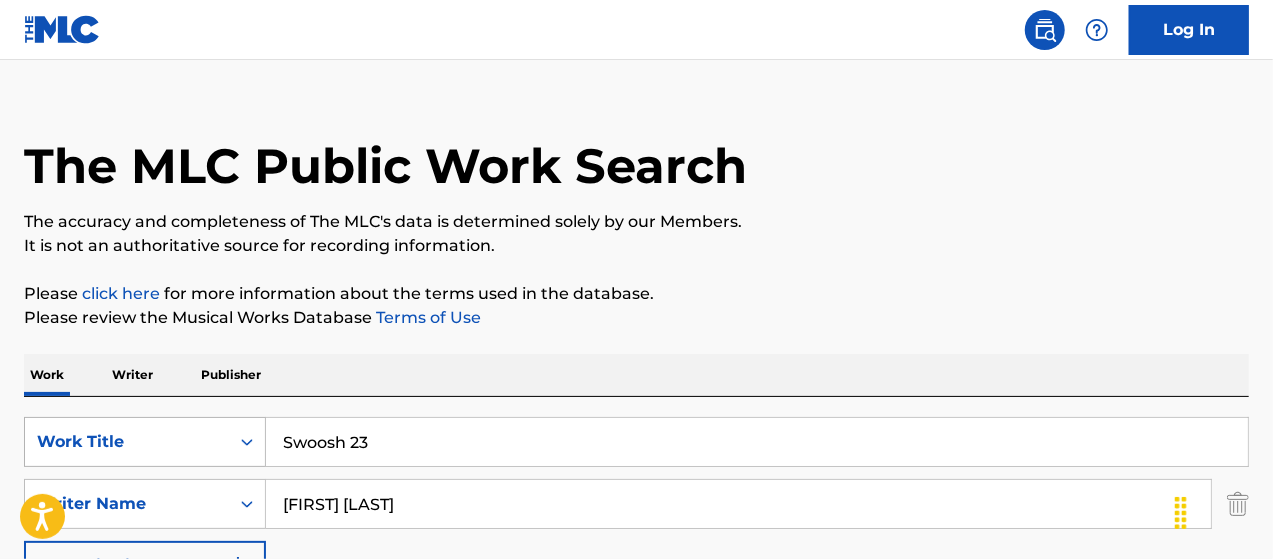 drag, startPoint x: 408, startPoint y: 439, endPoint x: 120, endPoint y: 435, distance: 288.02777 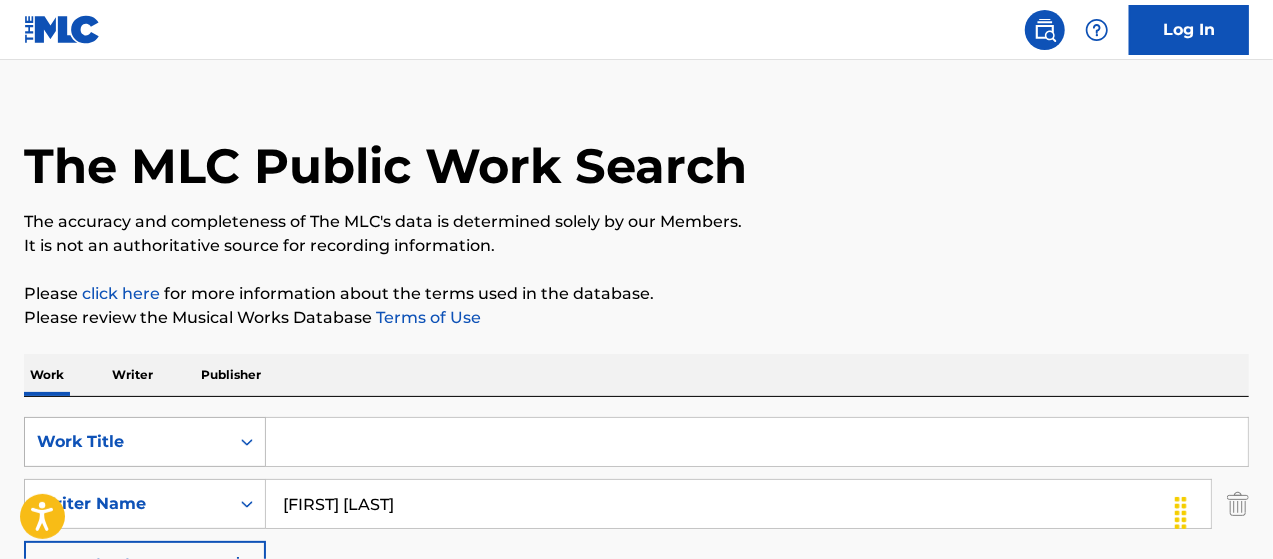 paste on "Tapestry" 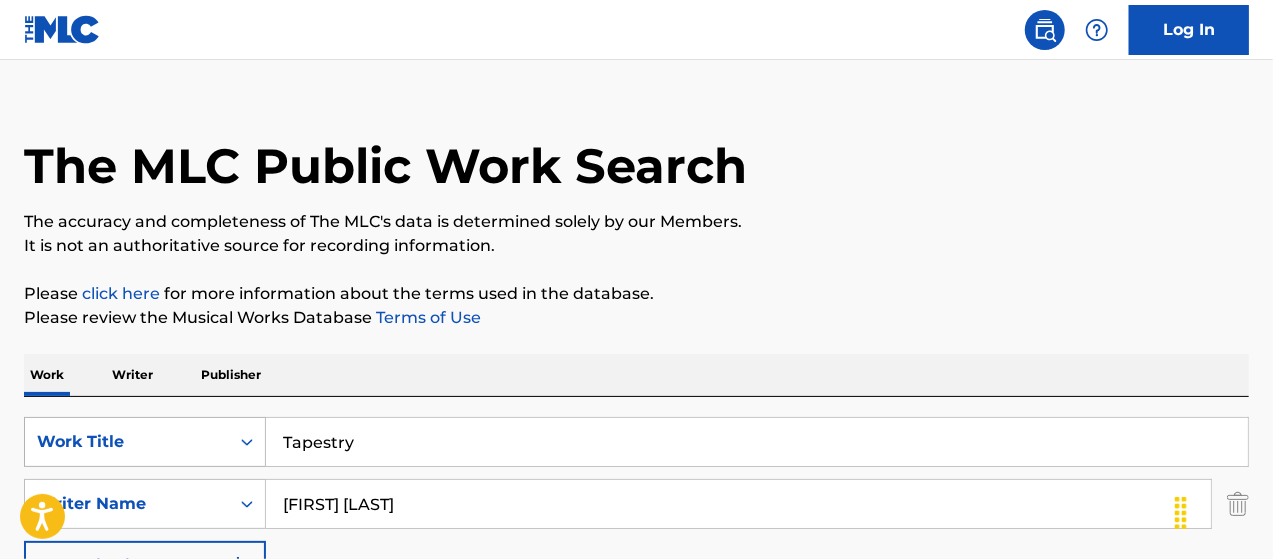 click on "Search" at bounding box center (1174, 636) 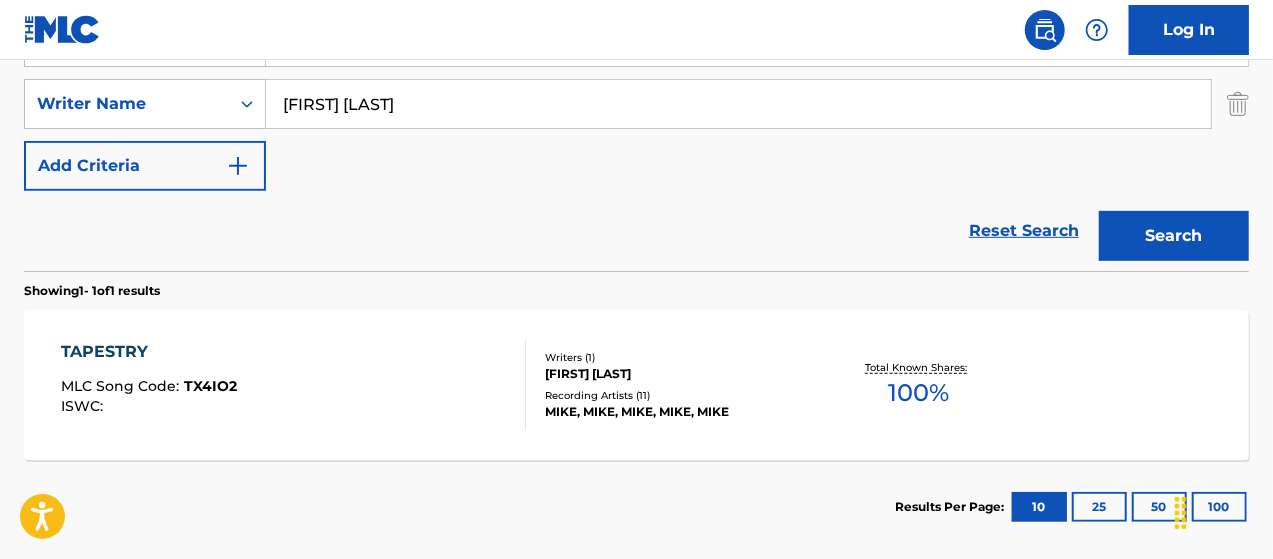 scroll, scrollTop: 528, scrollLeft: 0, axis: vertical 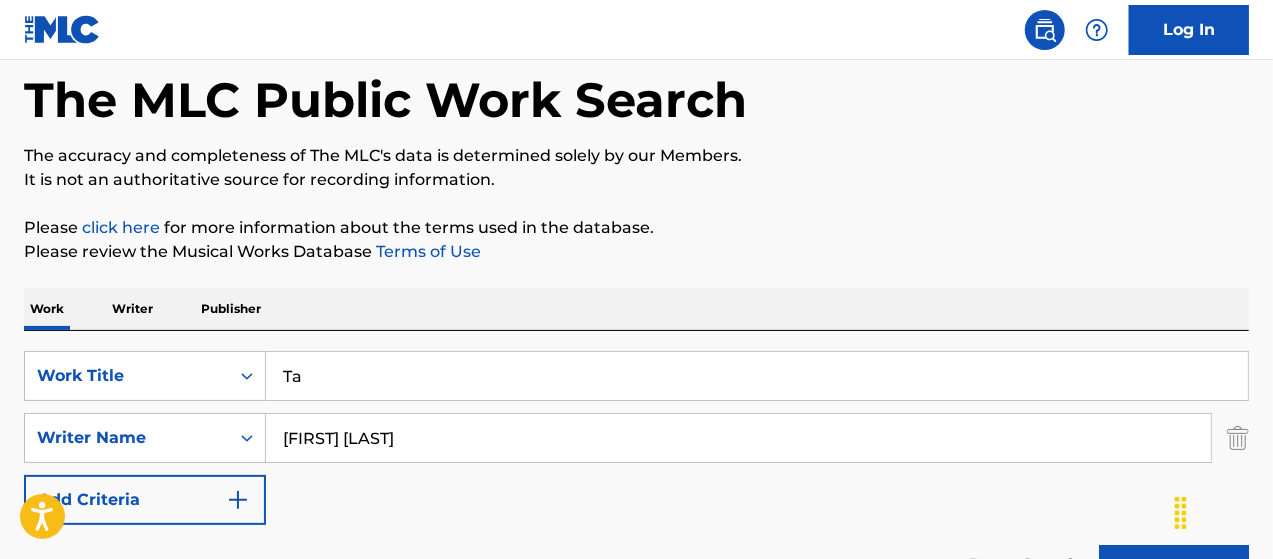 type on "T" 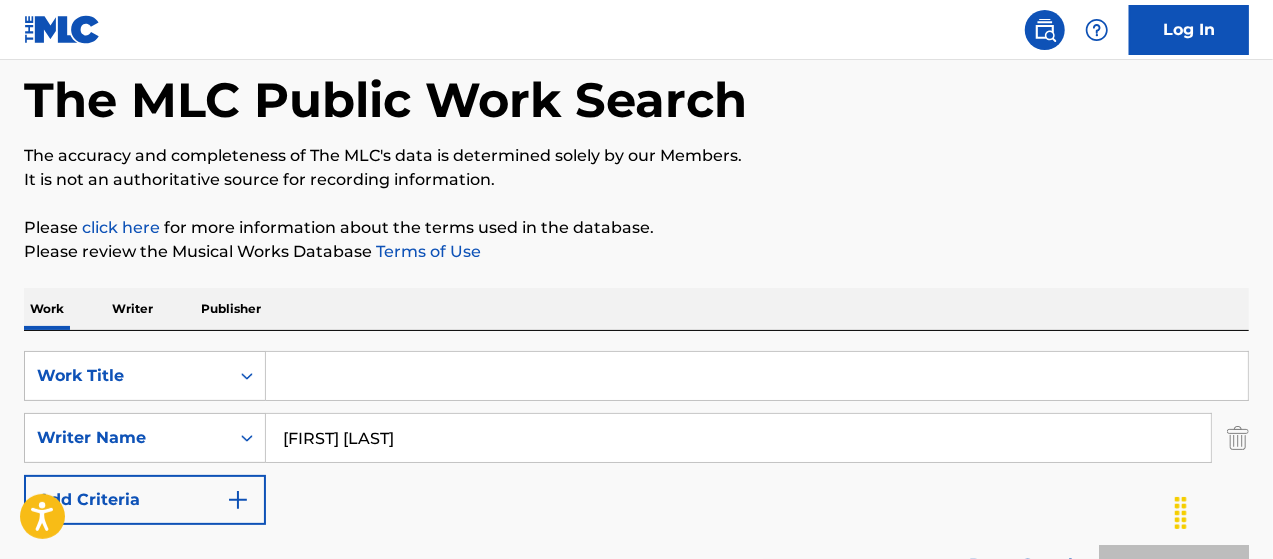 paste on "Stop Worry! w/ Sister Nancy" 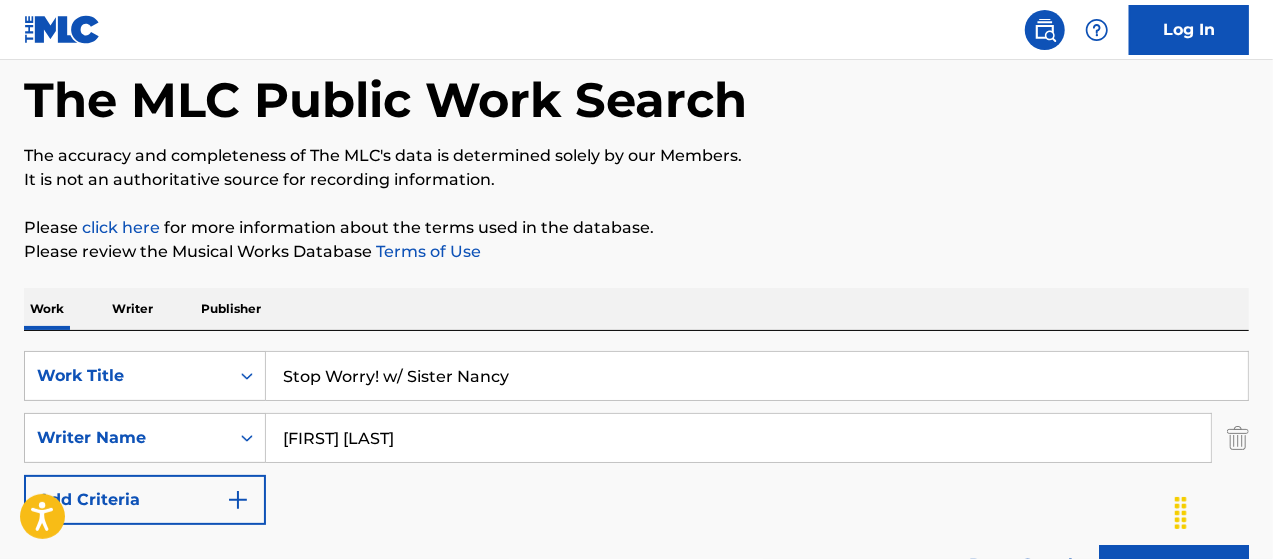 type on "Stop Worry! w/ Sister Nancy" 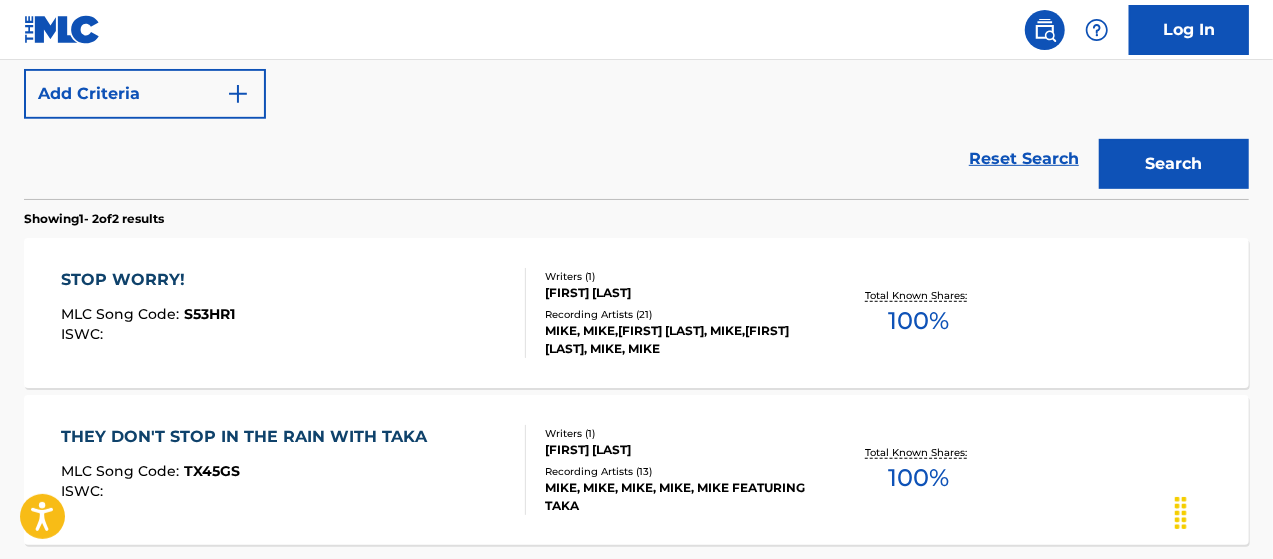 scroll, scrollTop: 528, scrollLeft: 0, axis: vertical 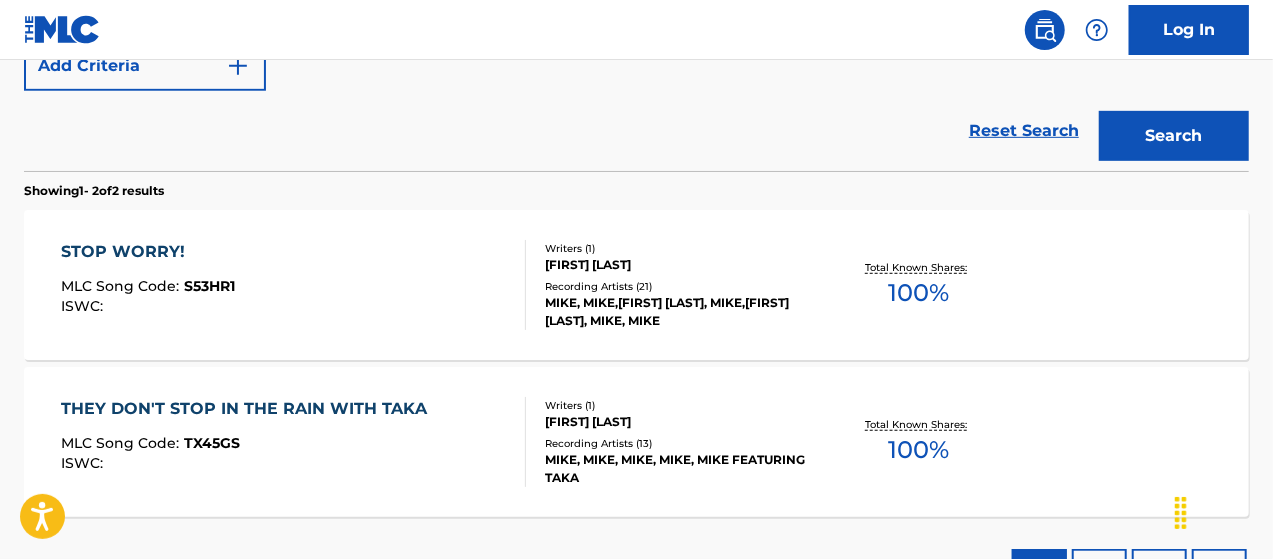 click on "STOP WORRY! MLC Song Code : S53HR1 ISWC :" at bounding box center [294, 285] 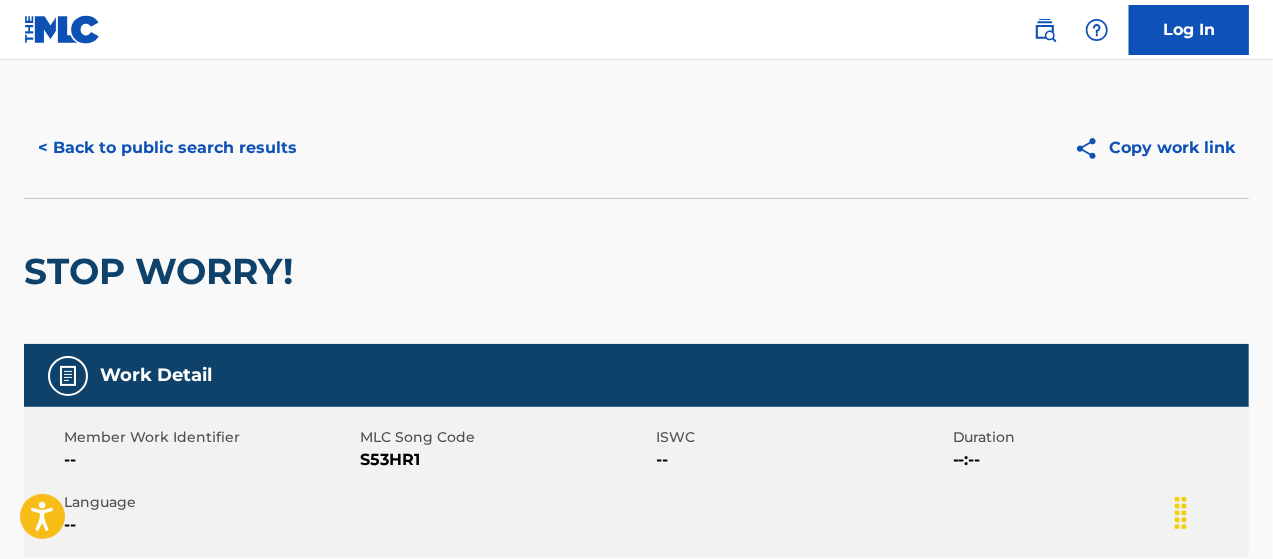 scroll, scrollTop: 0, scrollLeft: 0, axis: both 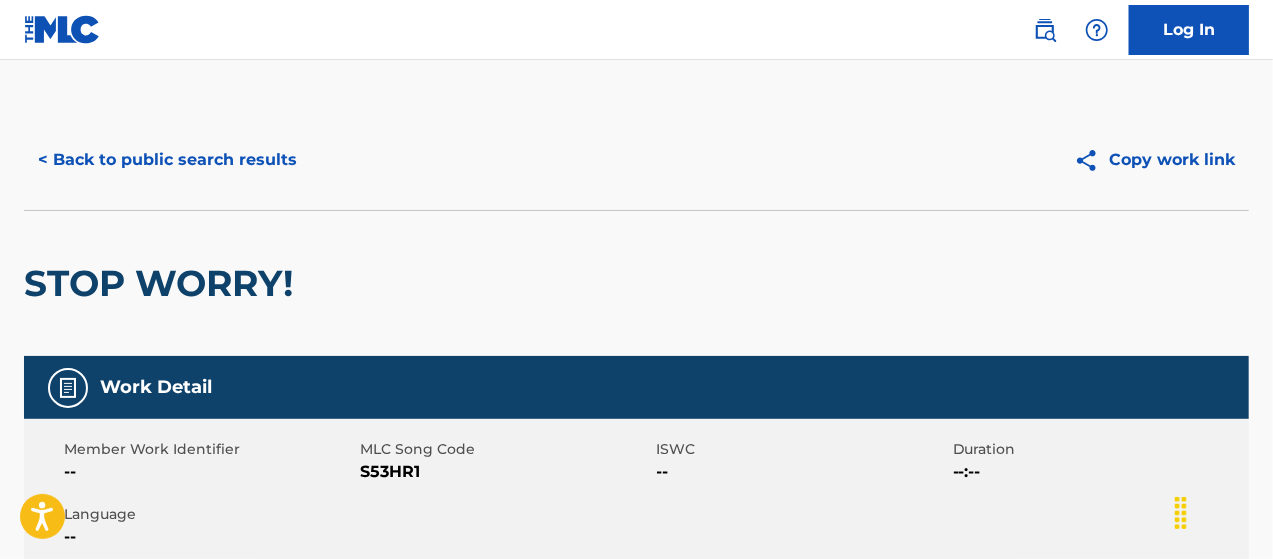 click on "< Back to public search results" at bounding box center (167, 160) 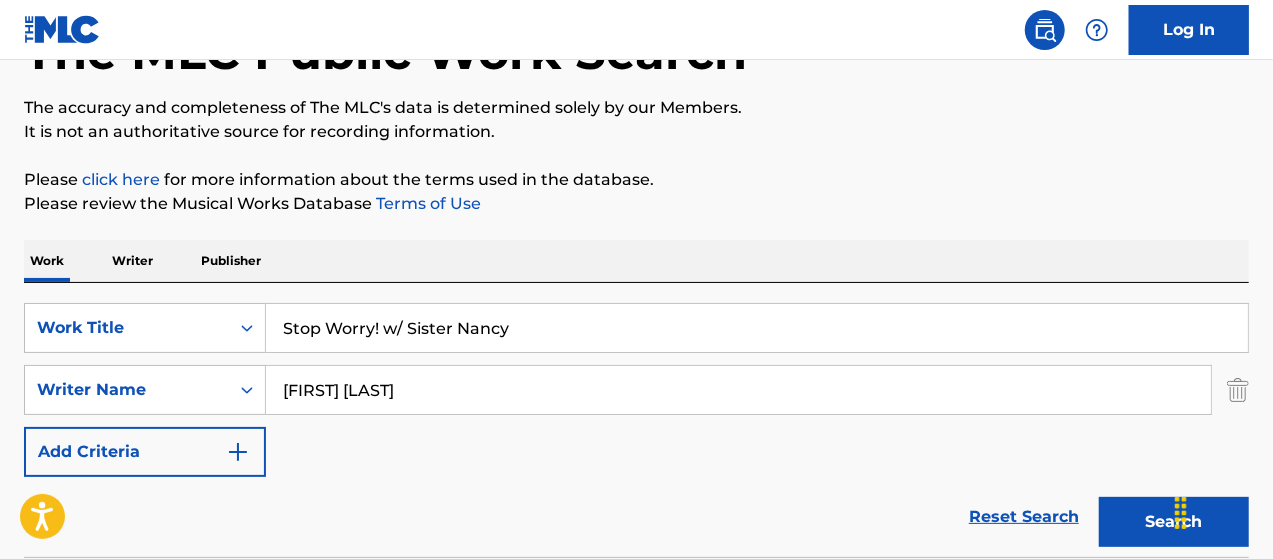 scroll, scrollTop: 0, scrollLeft: 0, axis: both 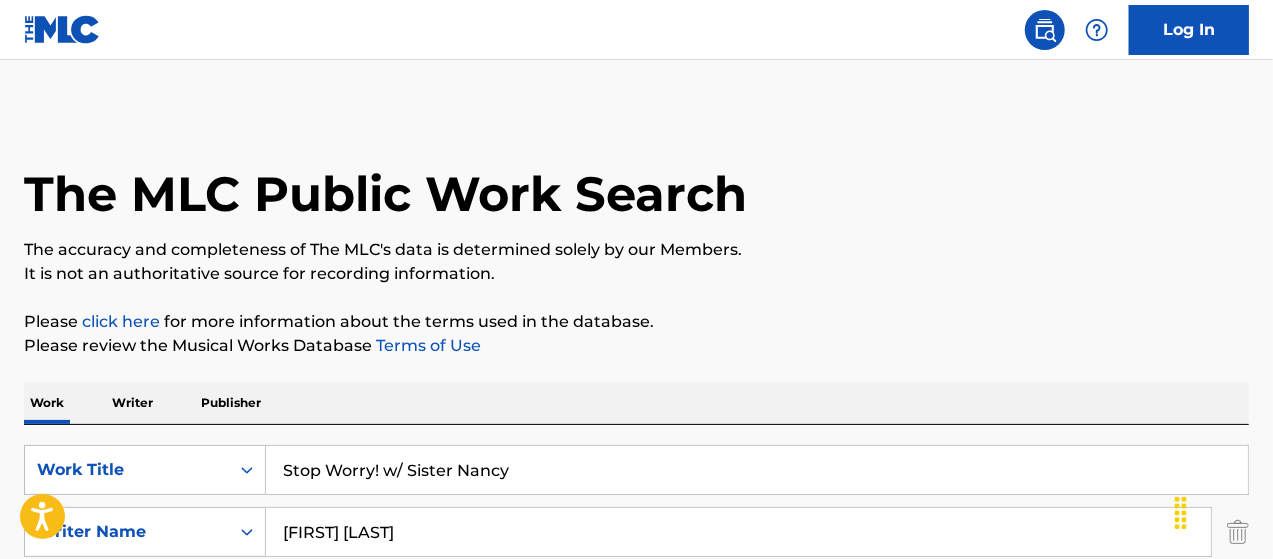 click on "SearchWithCriteria5aa47be5-0e76-409d-8b88-c198ef8ada07 Work Title Stop Worry! w/ Sister Nancy SearchWithCriteria65638f5c-998d-4e33-a169-ad9340d255da Writer Name [FIRST] [LAST] Add Criteria" at bounding box center (636, 532) 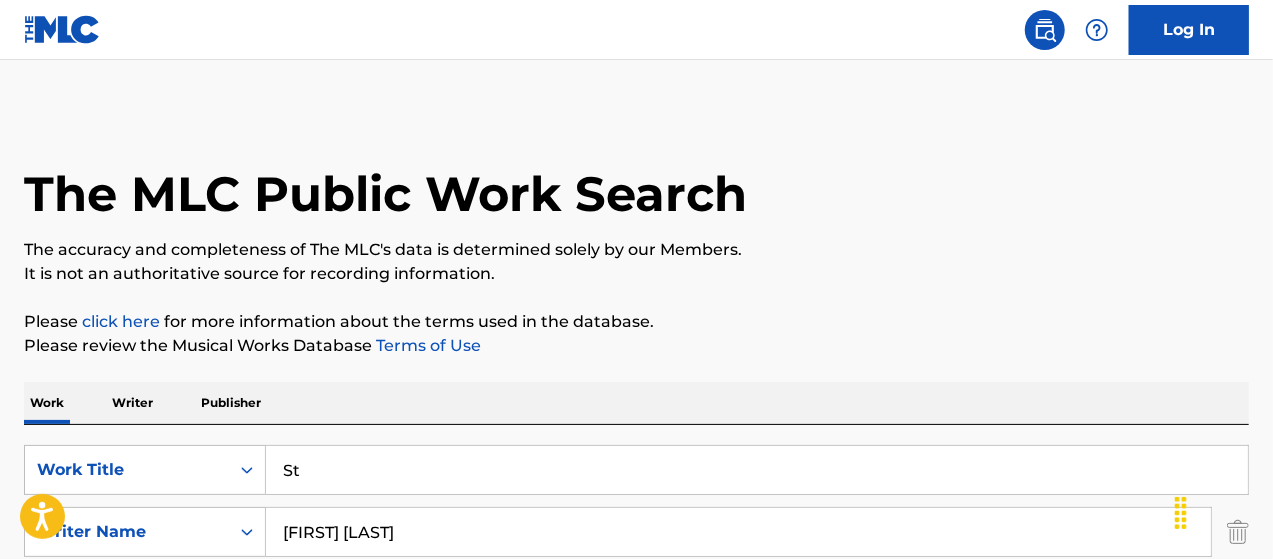 type on "S" 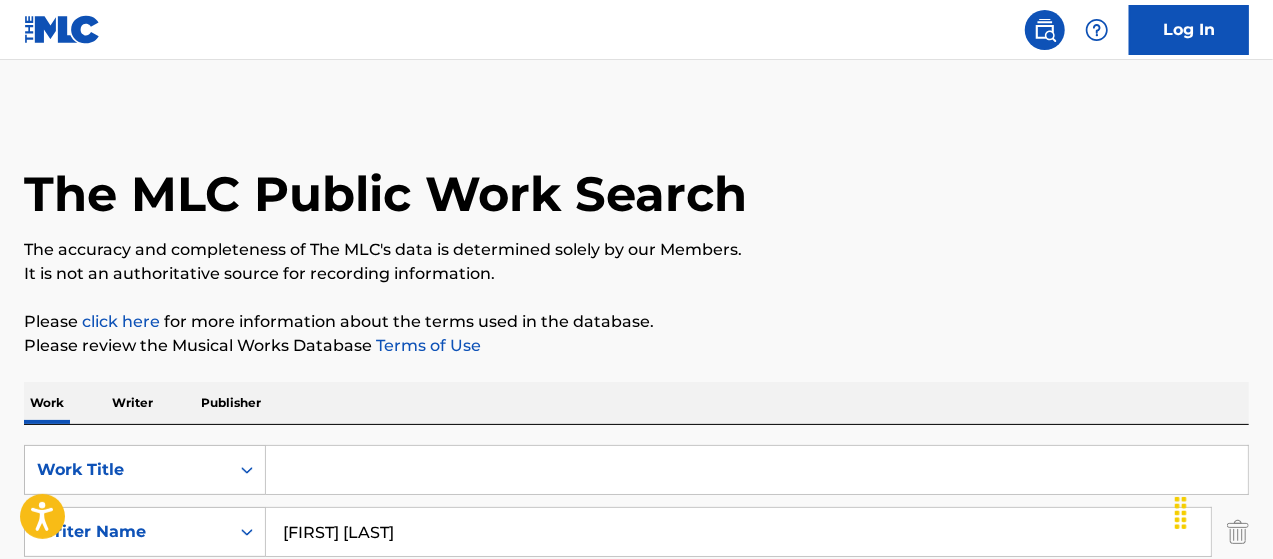 paste on "WEARY LOVE" 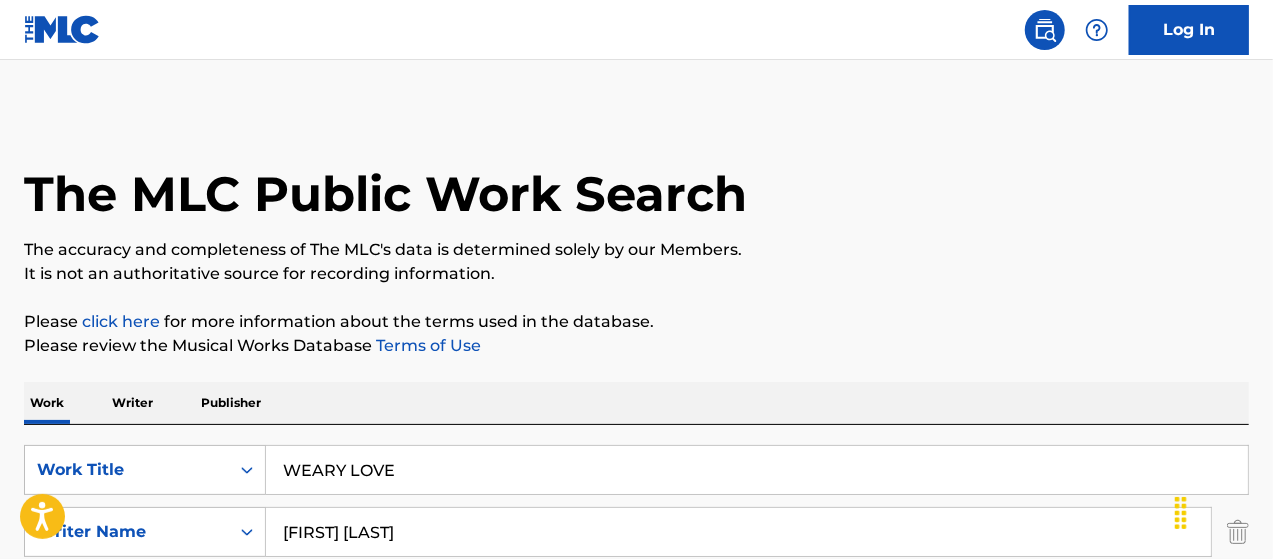 type on "WEARY LOVE" 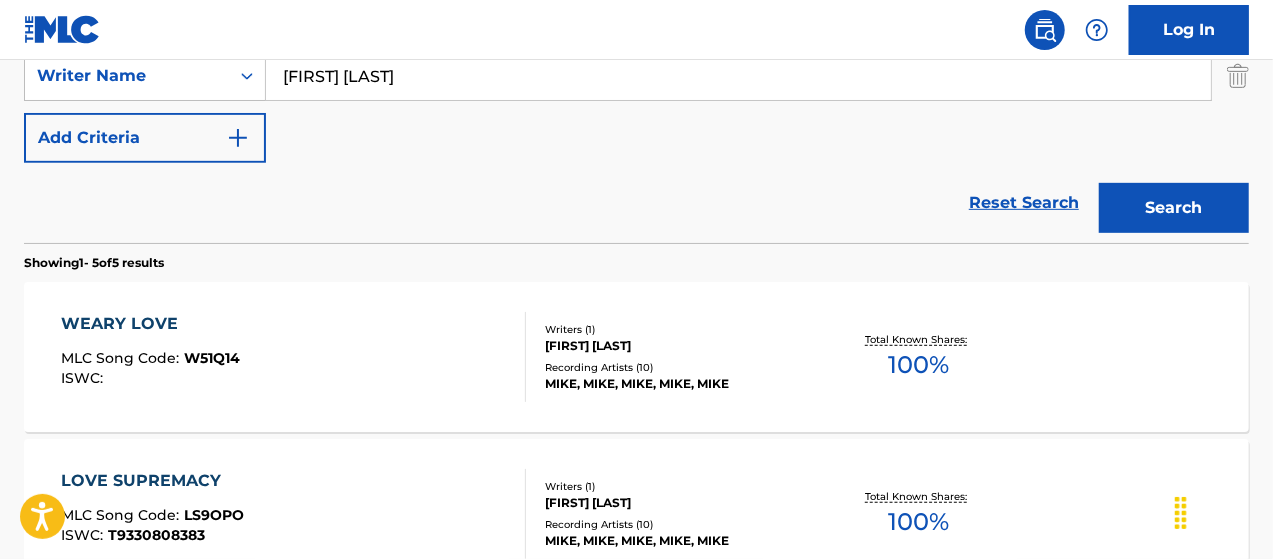 scroll, scrollTop: 500, scrollLeft: 0, axis: vertical 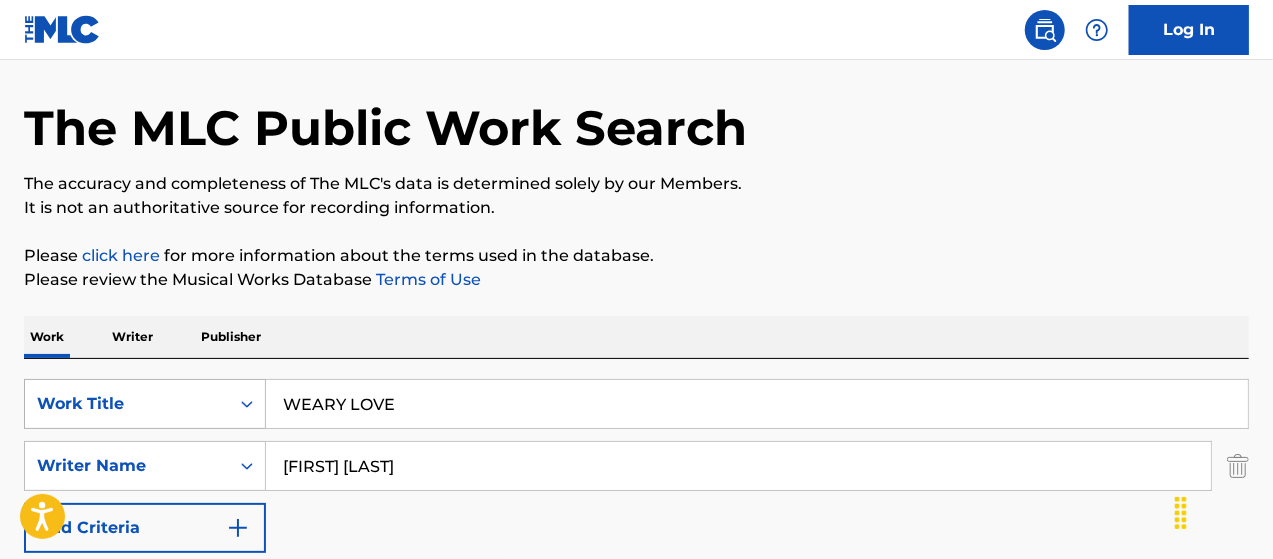 drag, startPoint x: 215, startPoint y: 401, endPoint x: 205, endPoint y: 392, distance: 13.453624 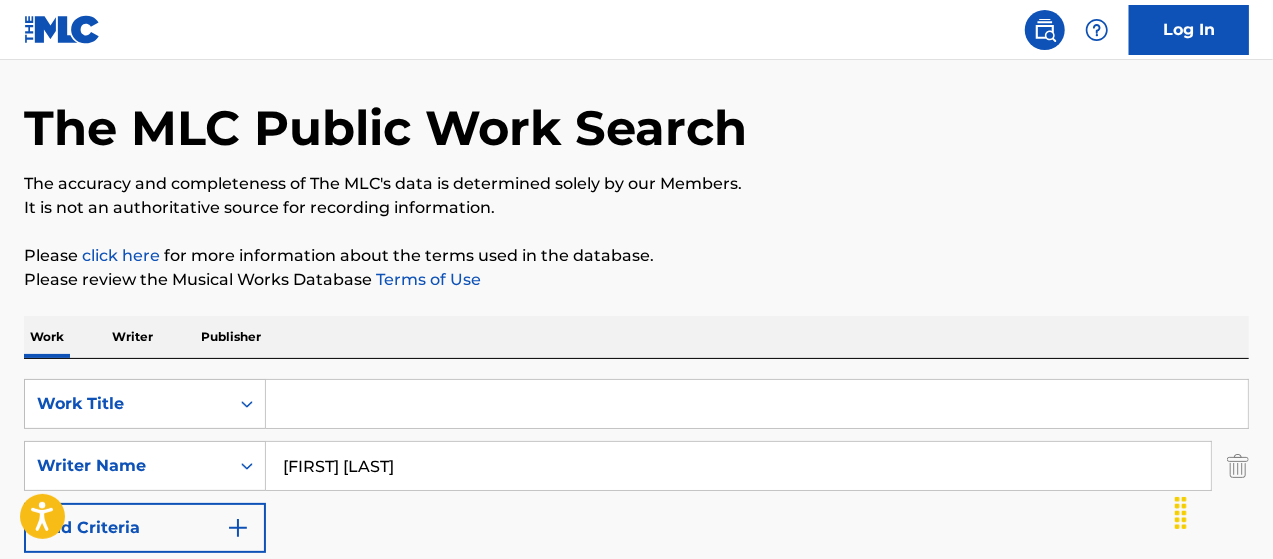 paste on "Concrète w/ King Carter" 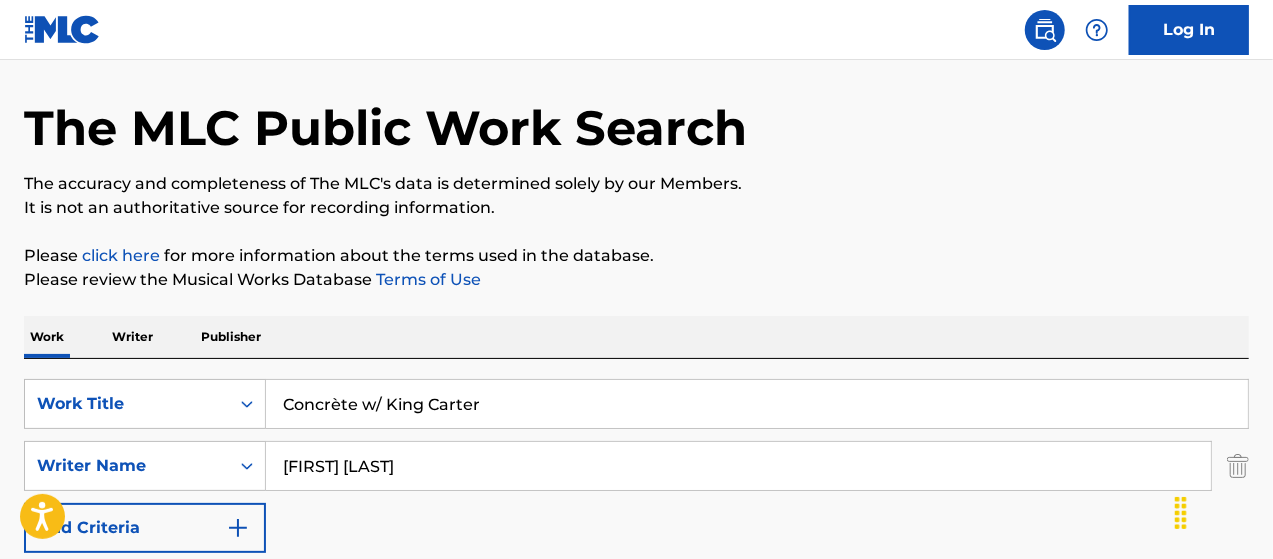 click on "Search" at bounding box center [1174, 598] 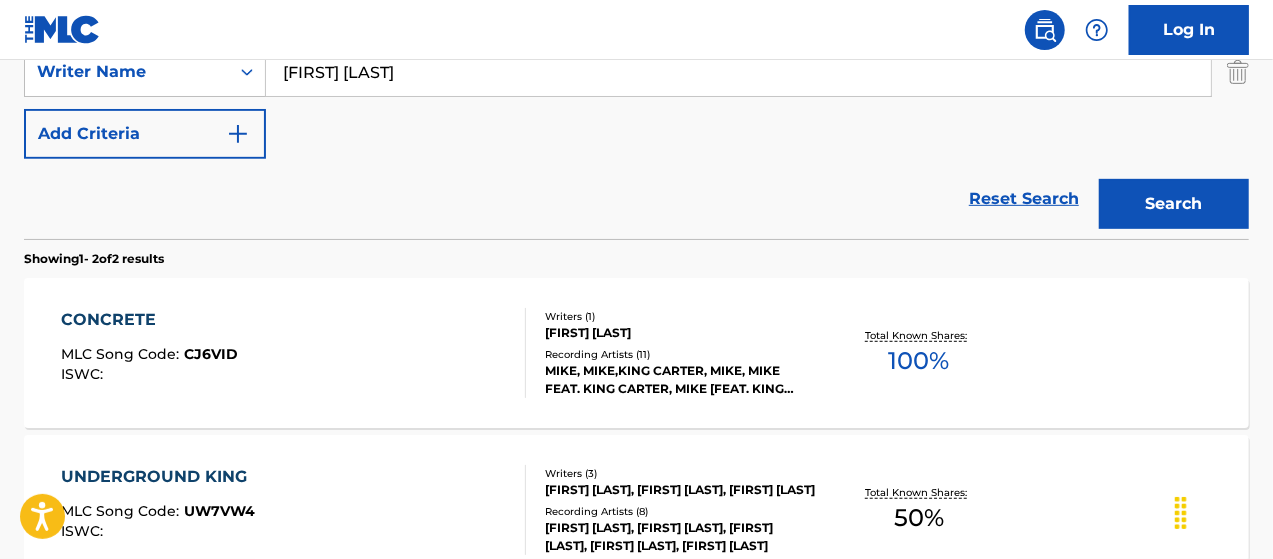 scroll, scrollTop: 466, scrollLeft: 0, axis: vertical 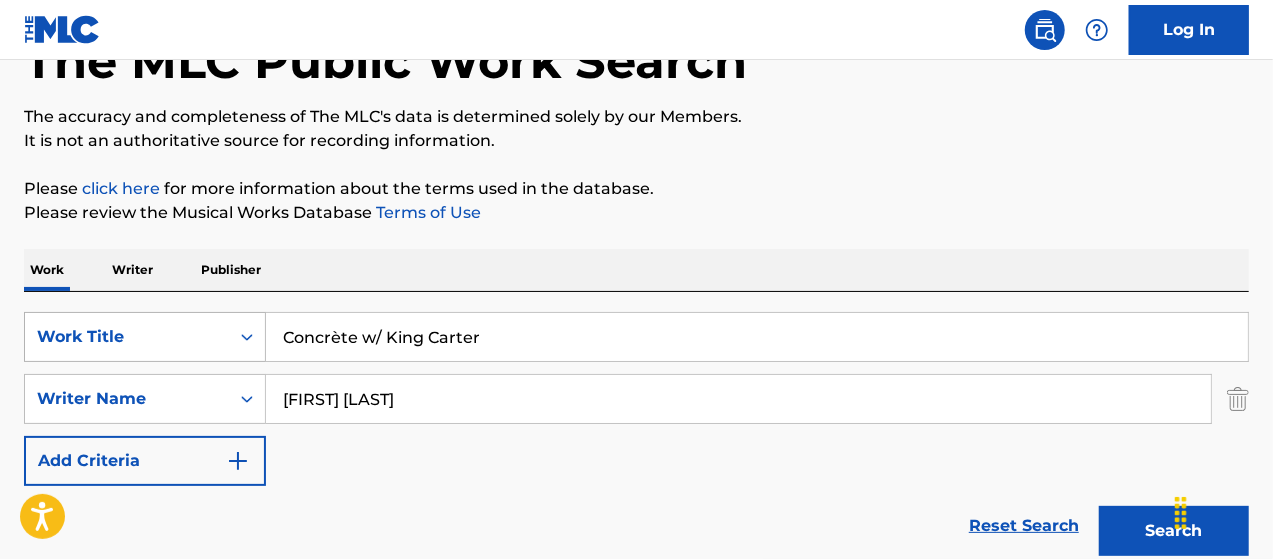 drag, startPoint x: 360, startPoint y: 325, endPoint x: 154, endPoint y: 319, distance: 206.08736 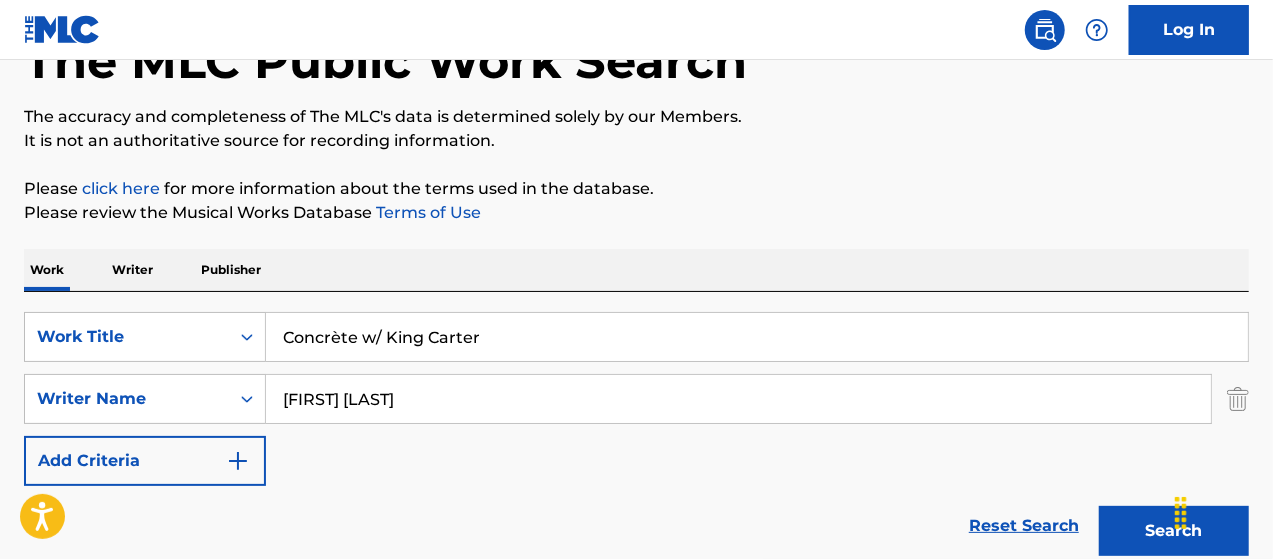 paste on "losing Credits (Come-up/#Fr)" 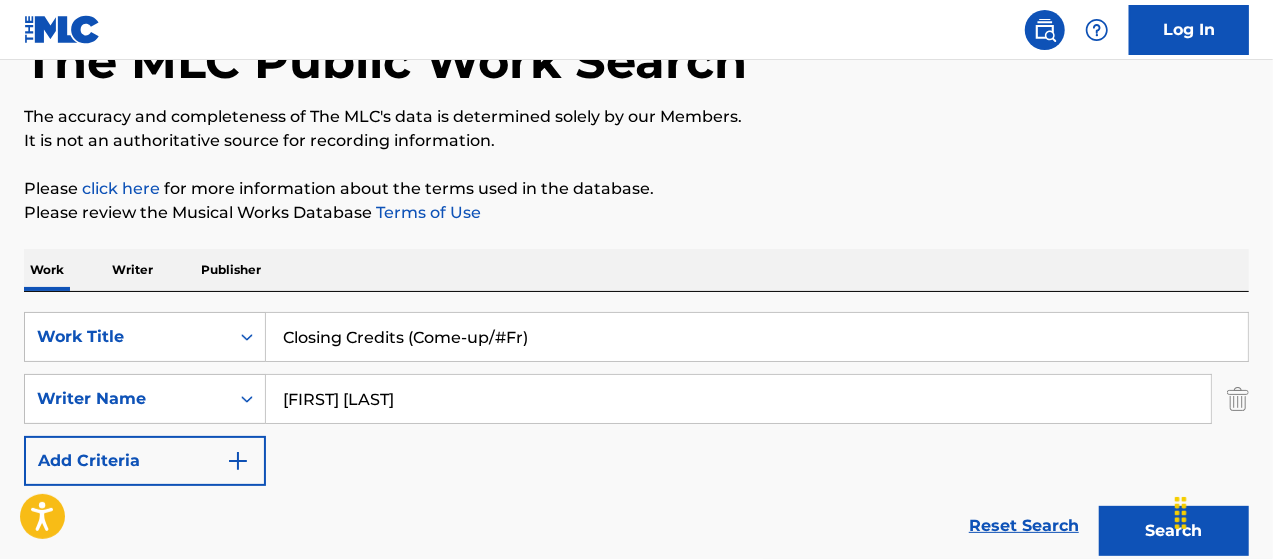 type on "Closing Credits (Come-up/#Fr)" 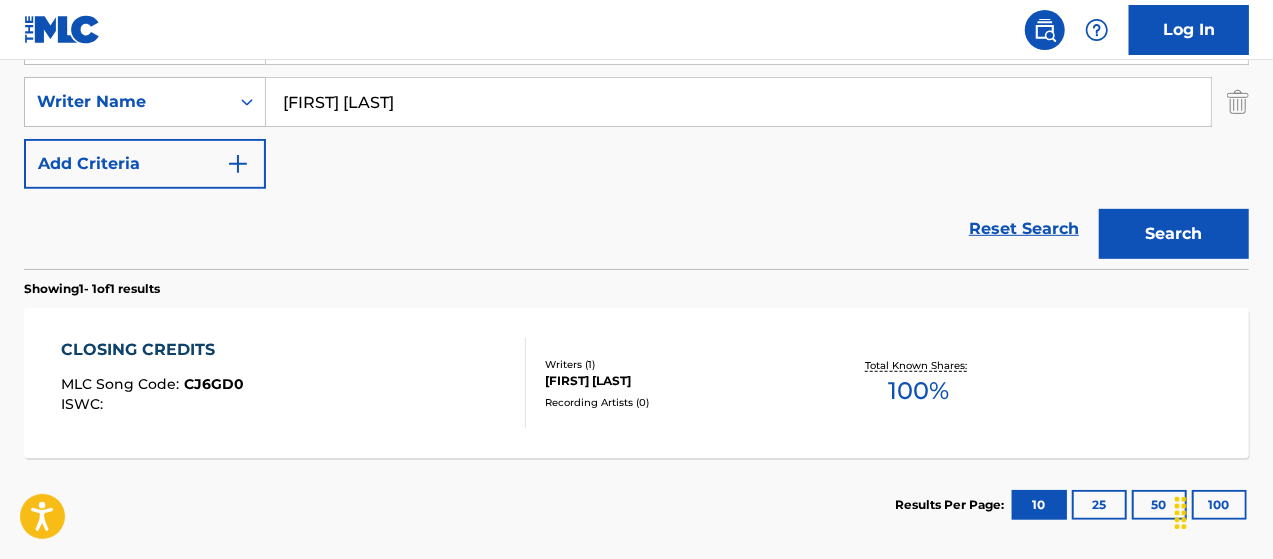 scroll, scrollTop: 528, scrollLeft: 0, axis: vertical 